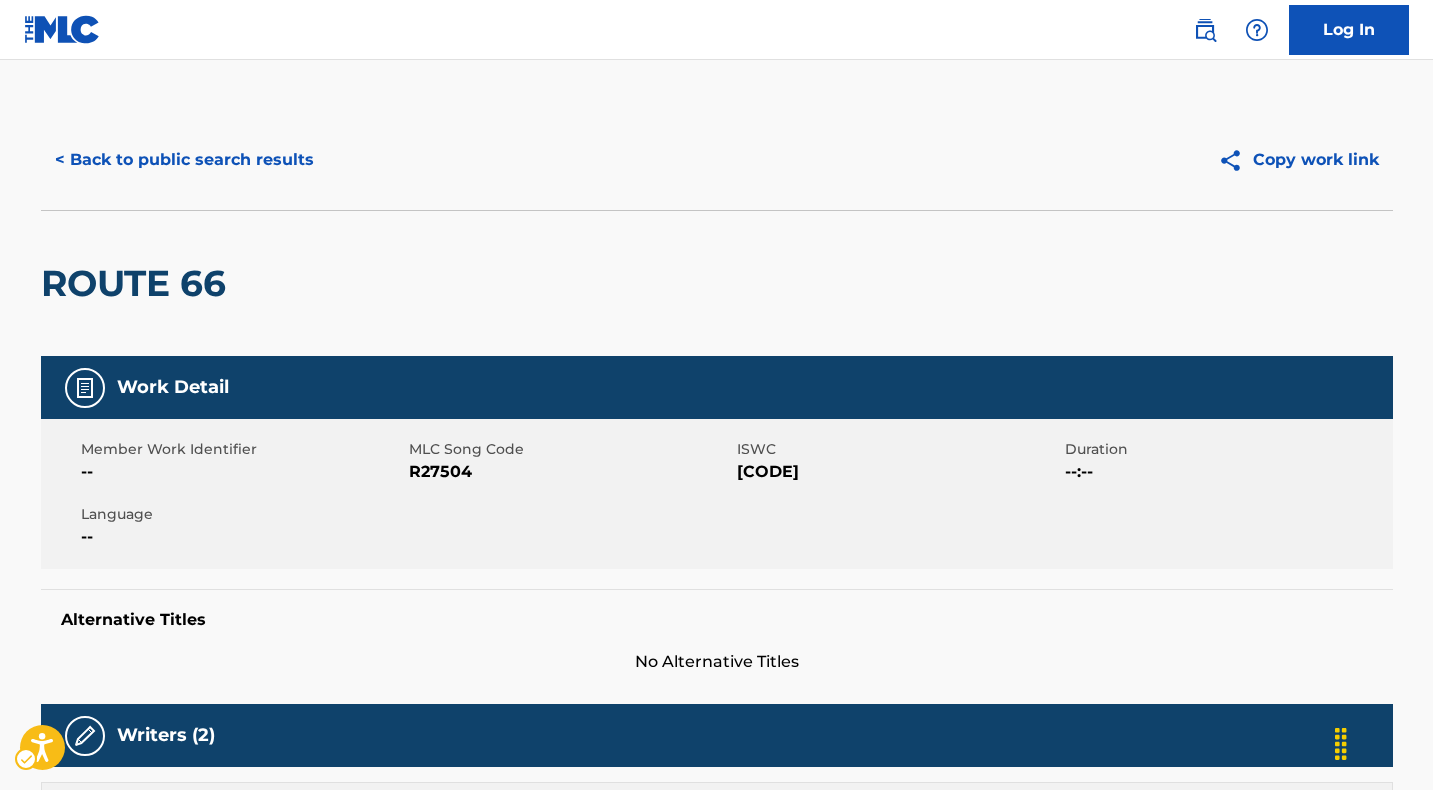 scroll, scrollTop: 857, scrollLeft: 0, axis: vertical 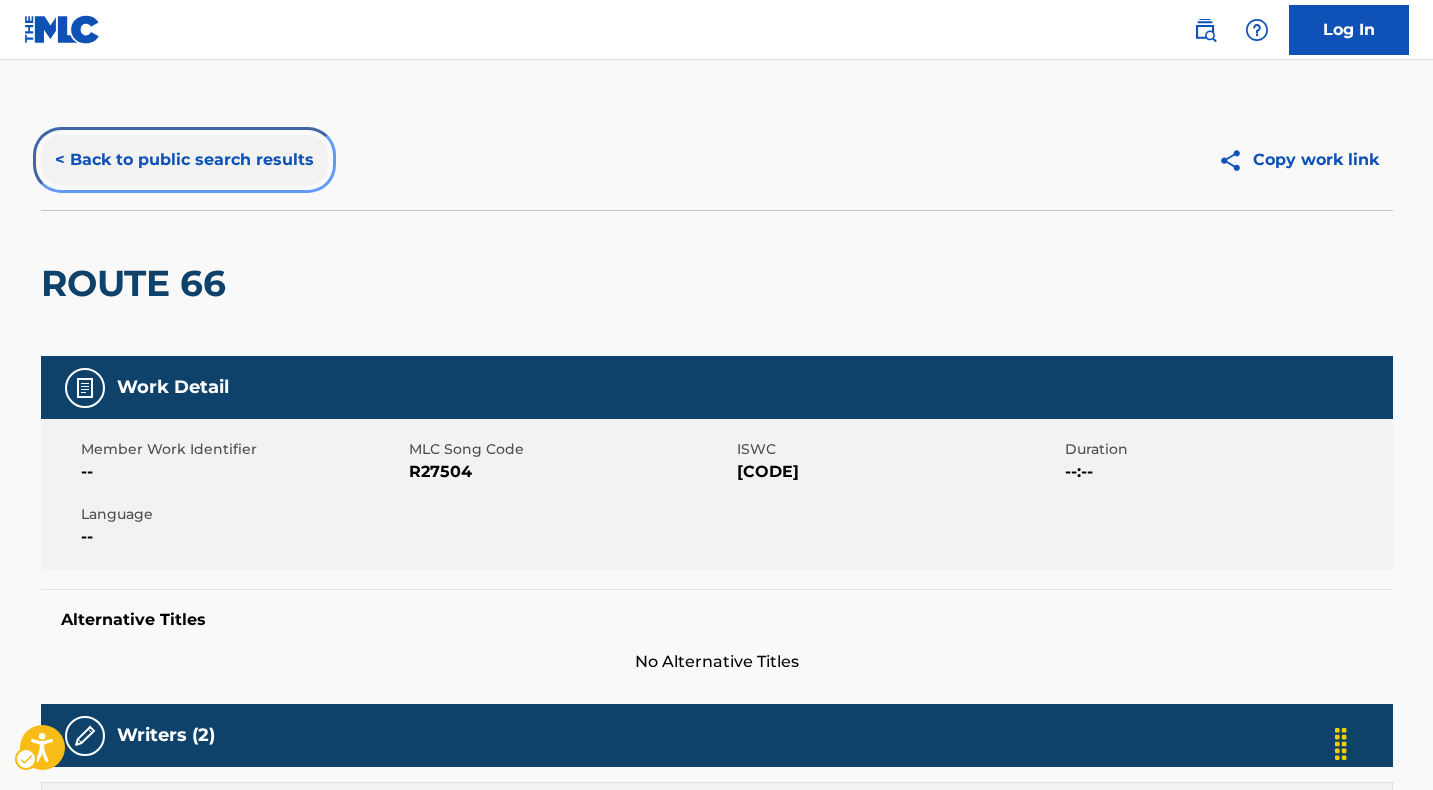 click on "< Back to public search results" at bounding box center (184, 160) 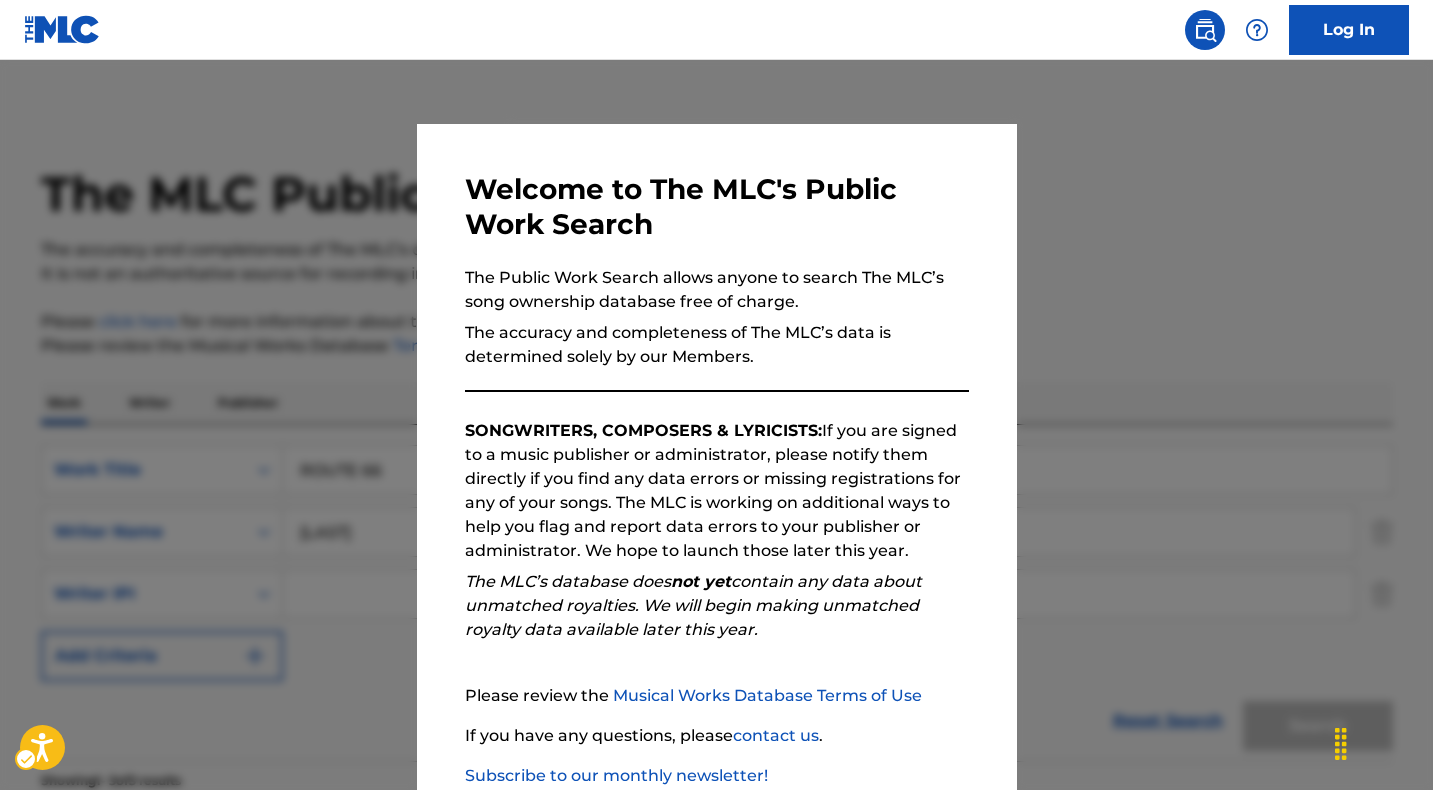 scroll, scrollTop: 425, scrollLeft: 0, axis: vertical 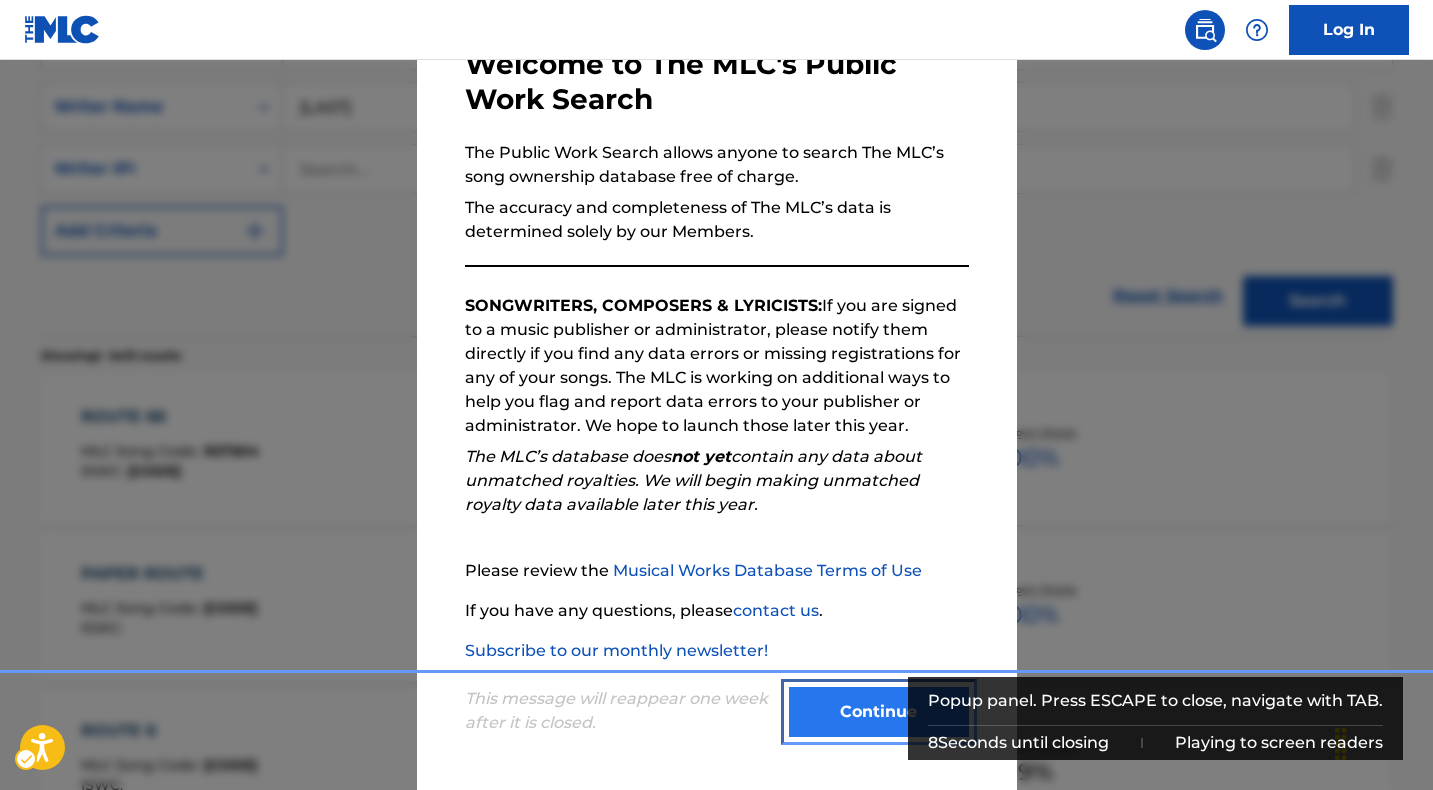 click on "Continue" at bounding box center [879, 712] 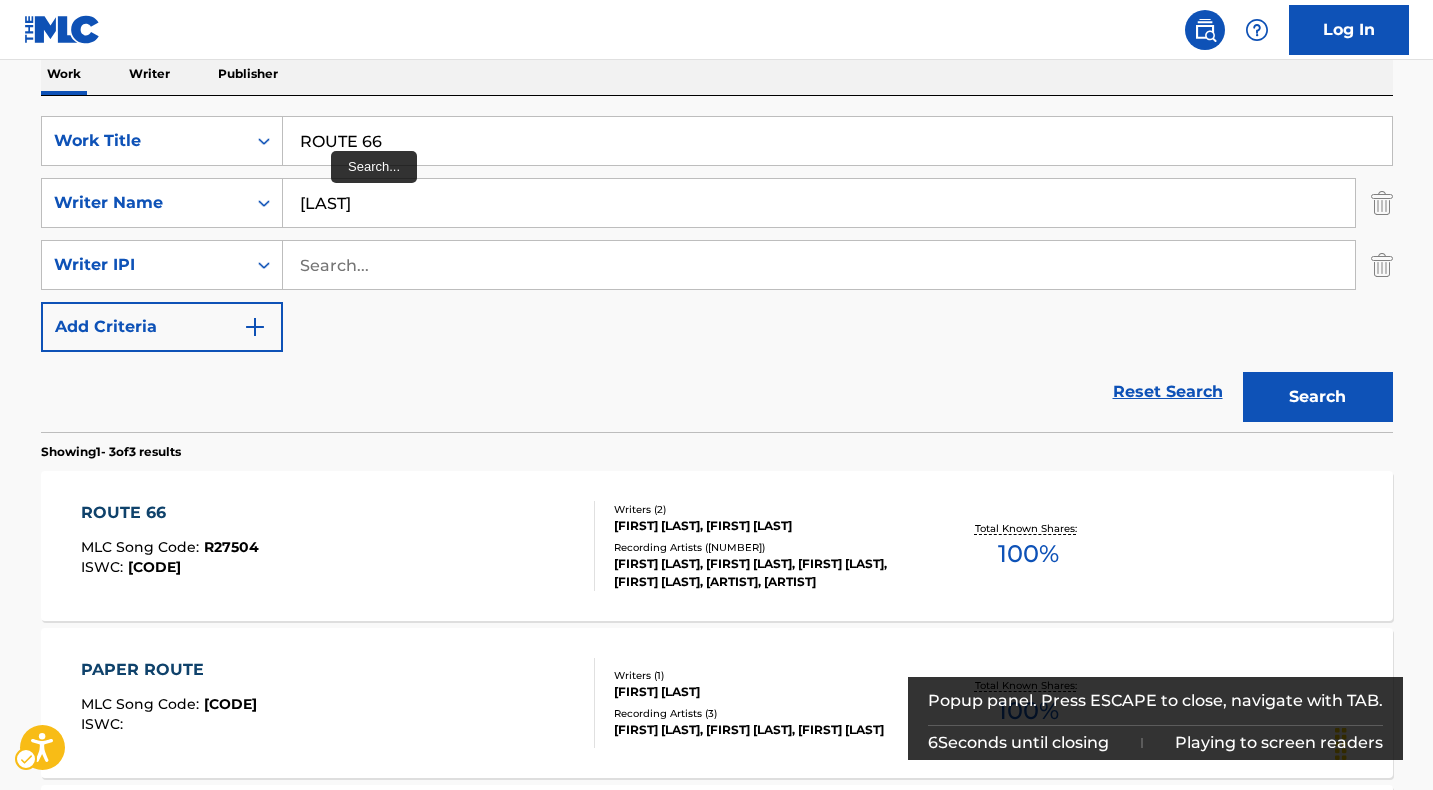 scroll, scrollTop: 335, scrollLeft: 0, axis: vertical 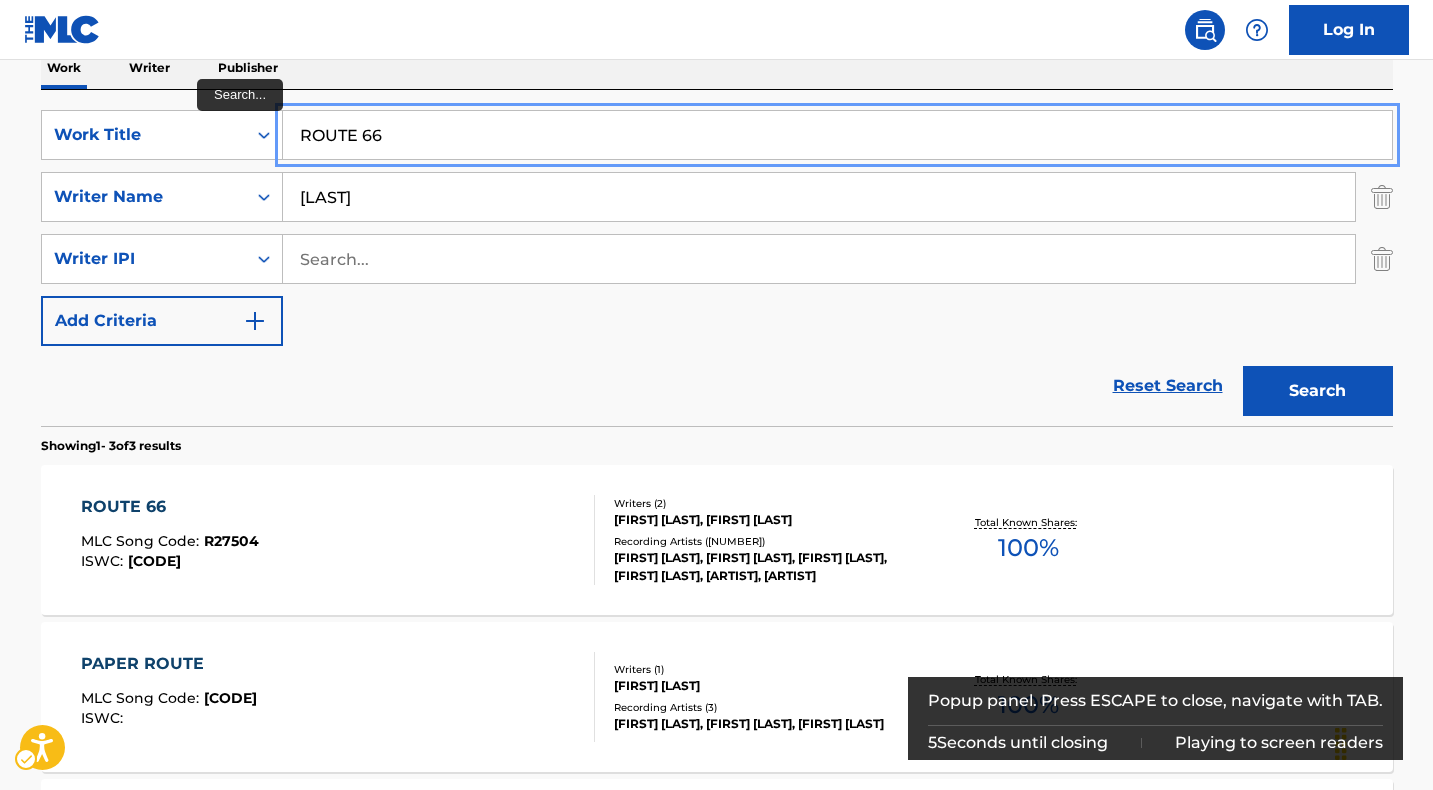click on "ROUTE 66" at bounding box center (837, 135) 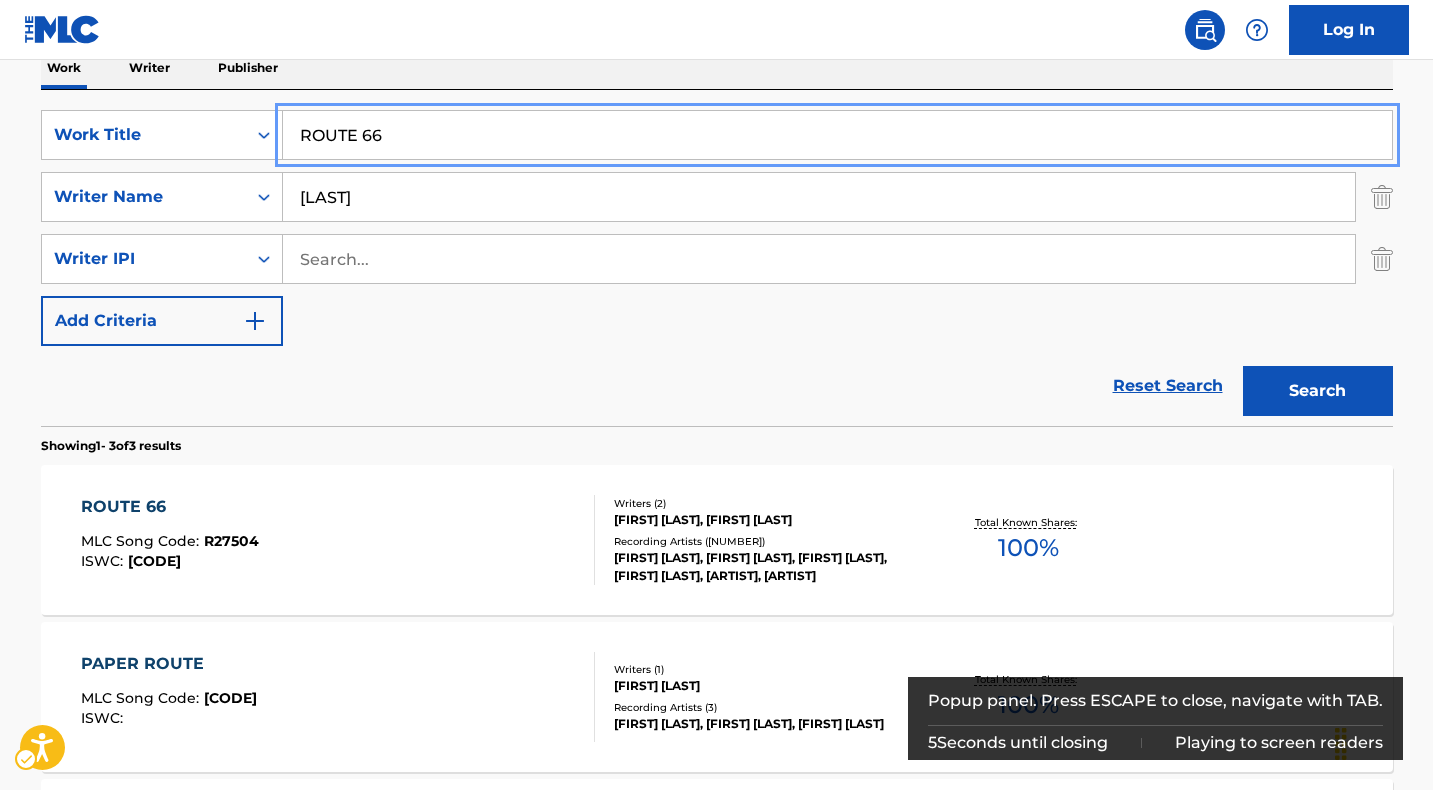 click on "ROUTE 66" at bounding box center (837, 135) 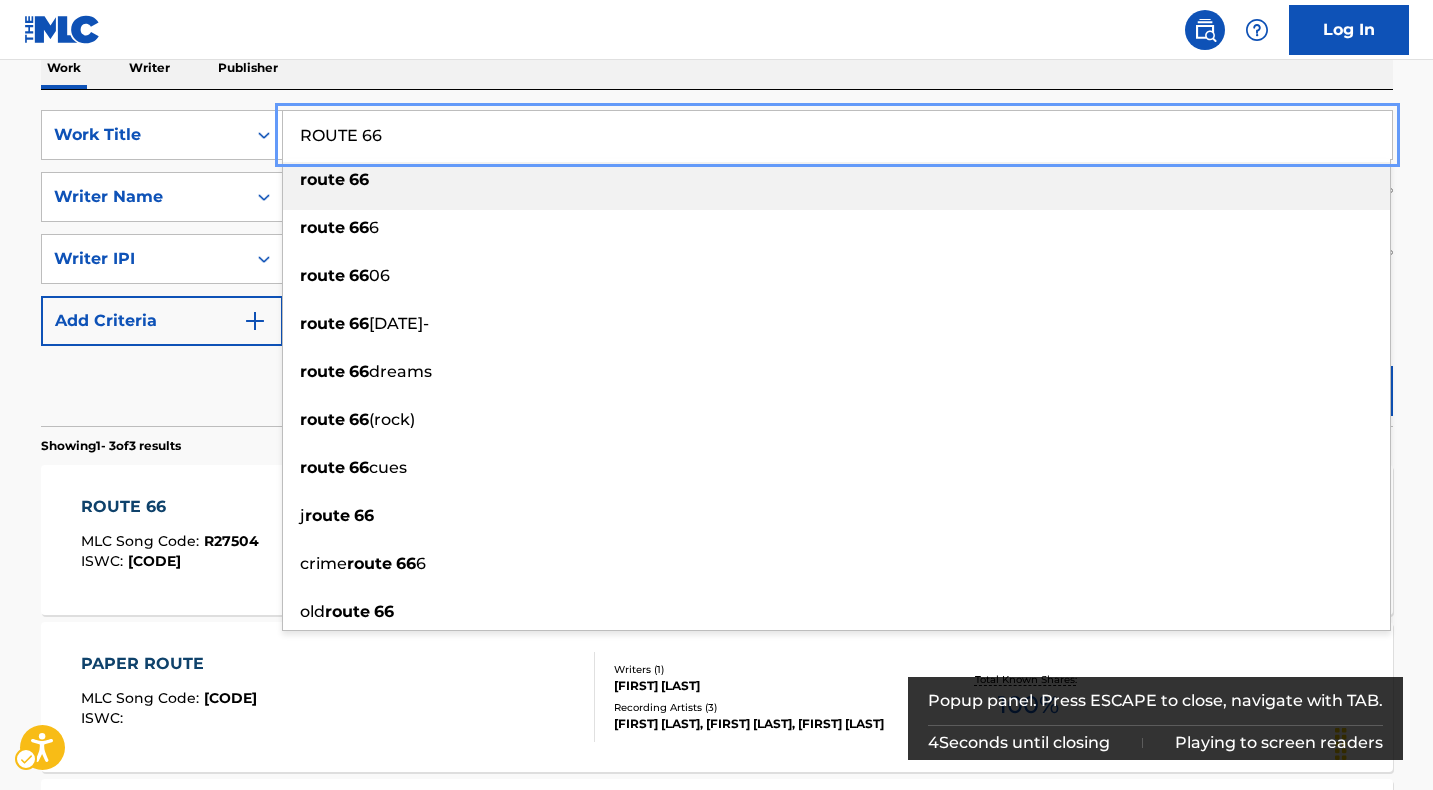 click on "ROUTE 66" at bounding box center [837, 135] 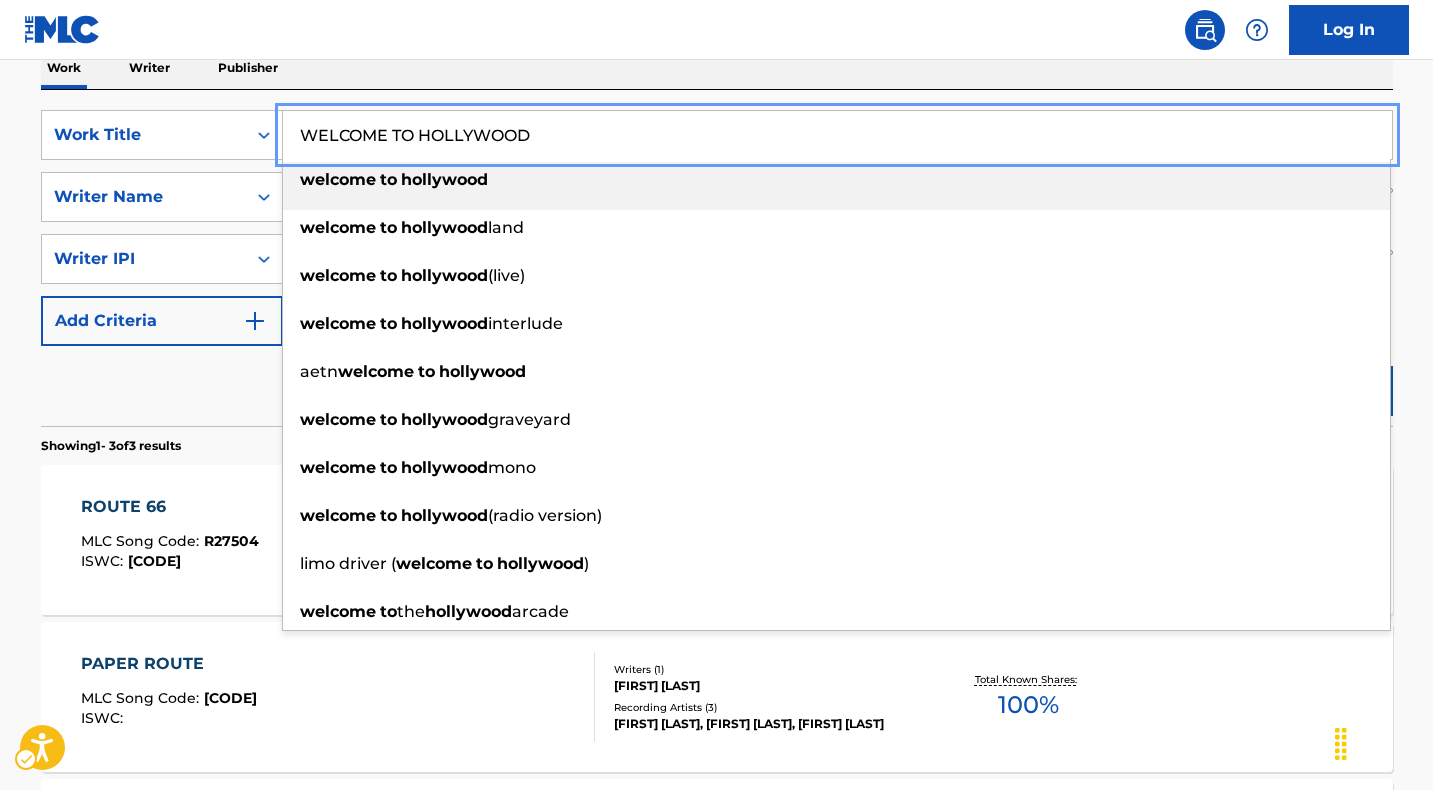click on "welcome" at bounding box center (338, 179) 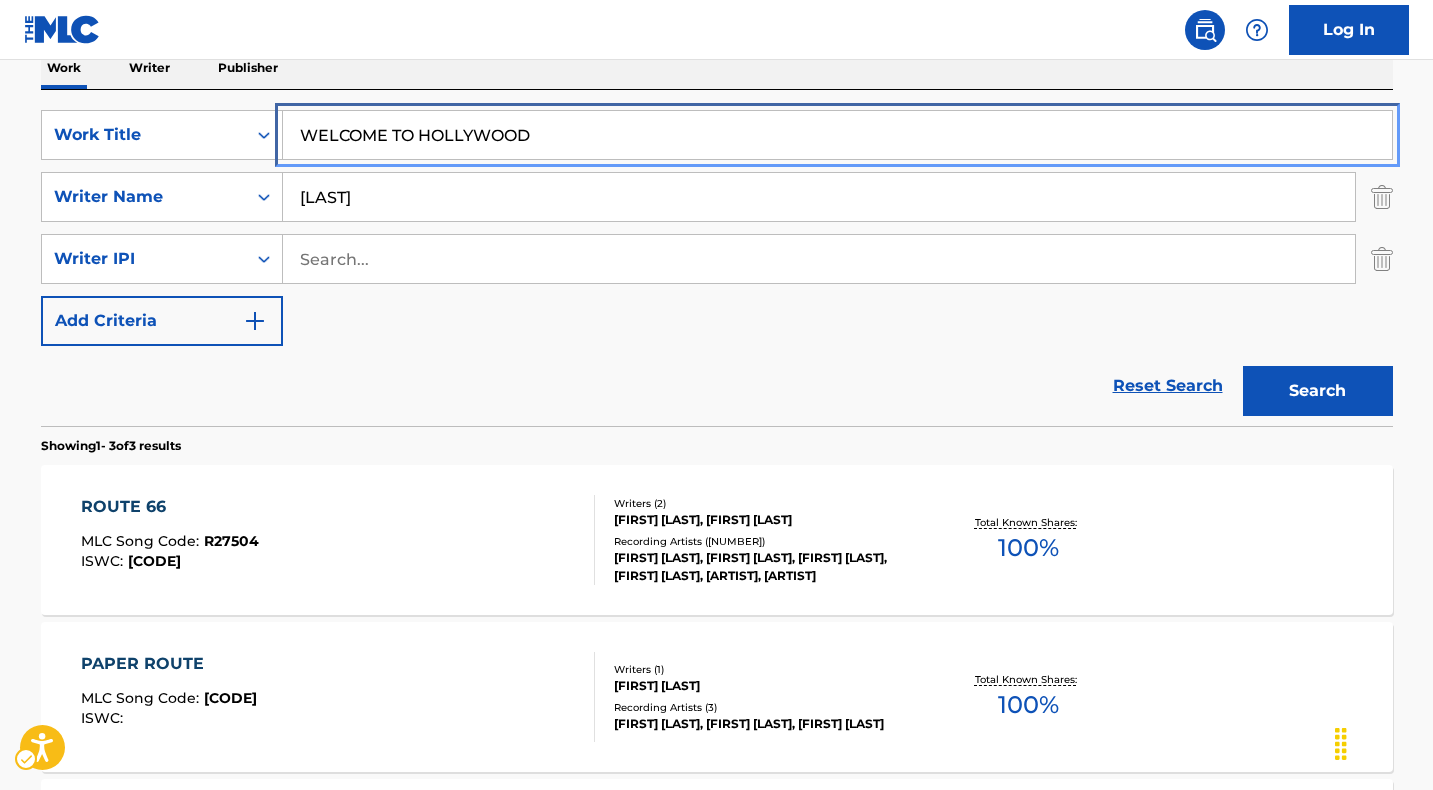 type on "welcome to hollywood" 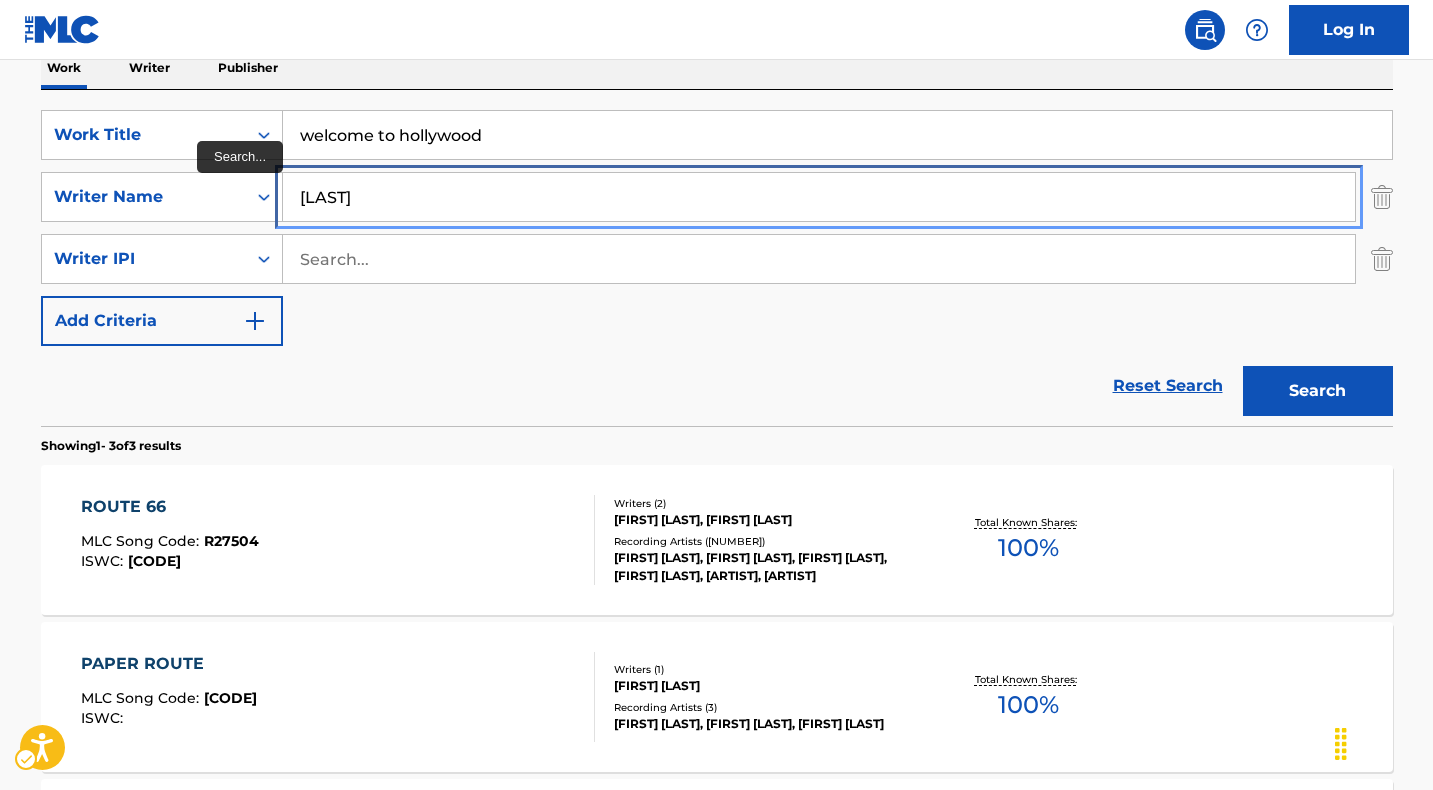 click on "[LAST]" at bounding box center [819, 197] 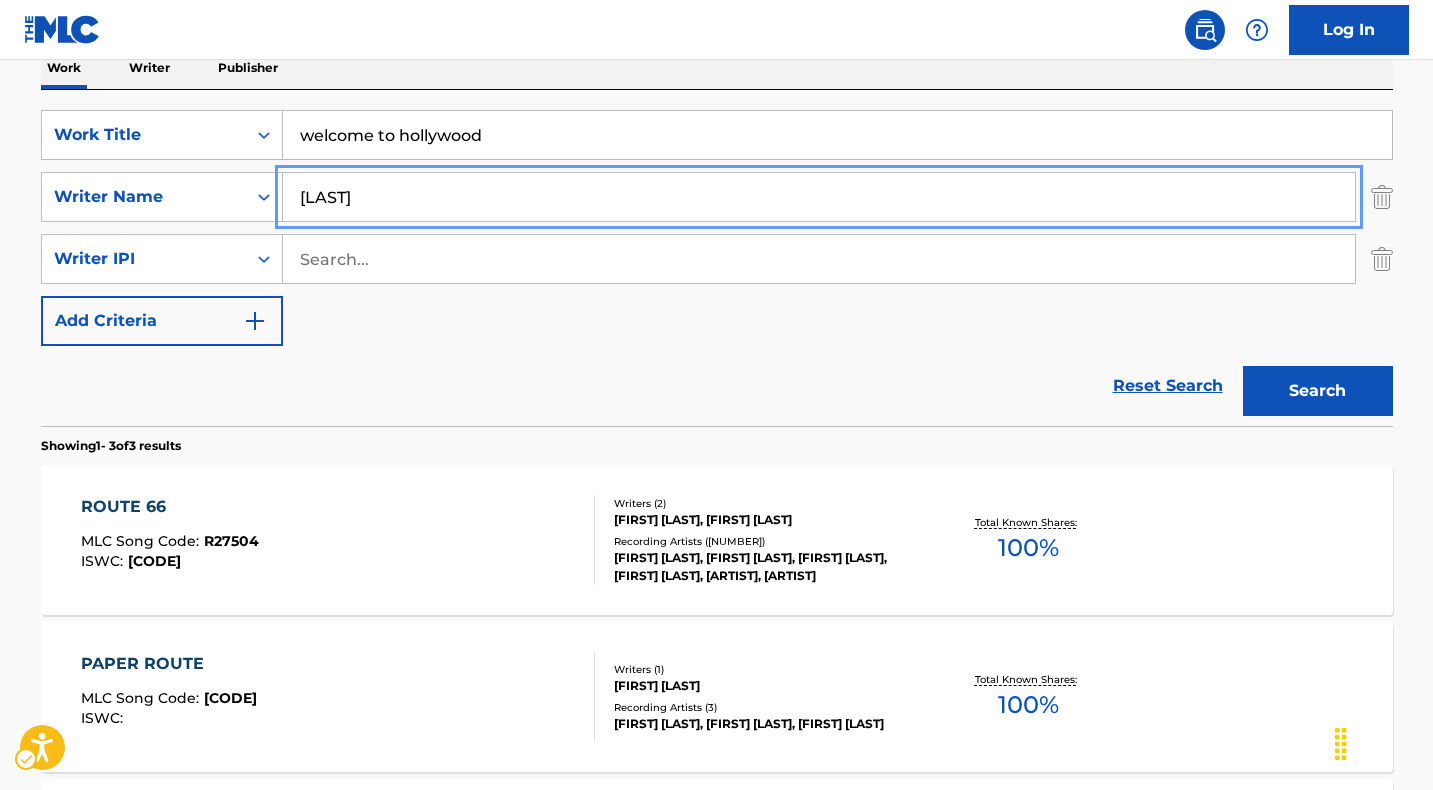 click on "[LAST]" at bounding box center [819, 197] 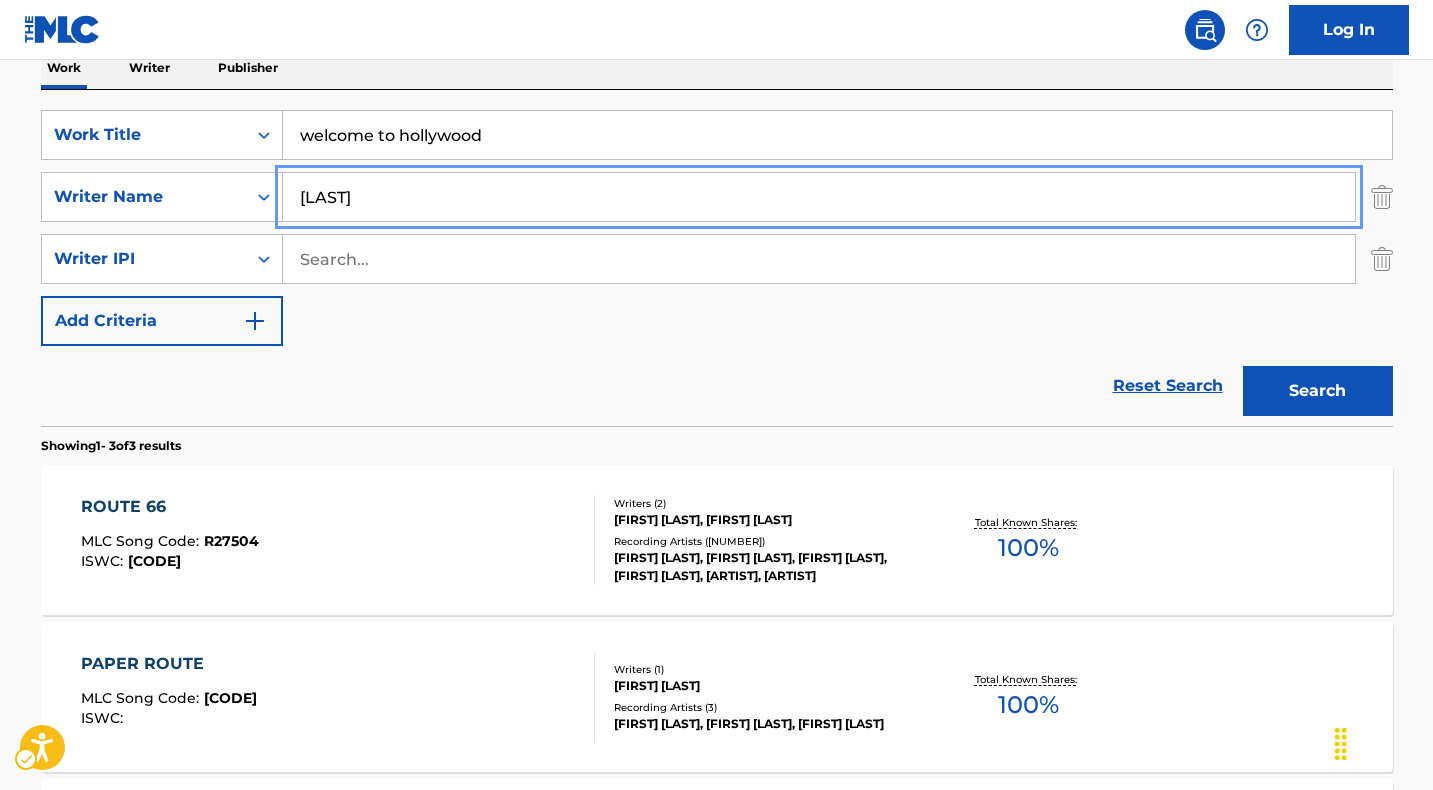 type on "[LAST]" 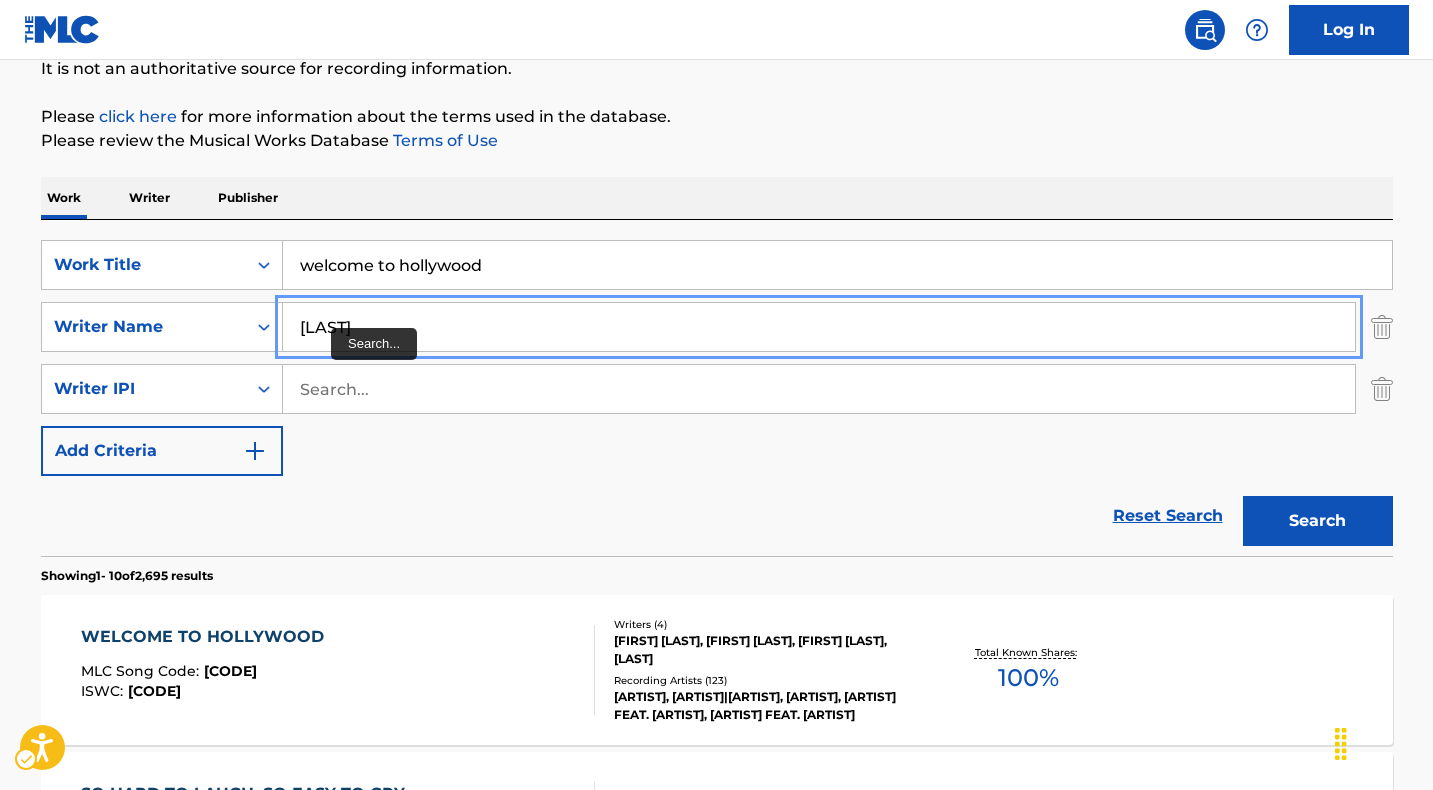 scroll, scrollTop: 335, scrollLeft: 0, axis: vertical 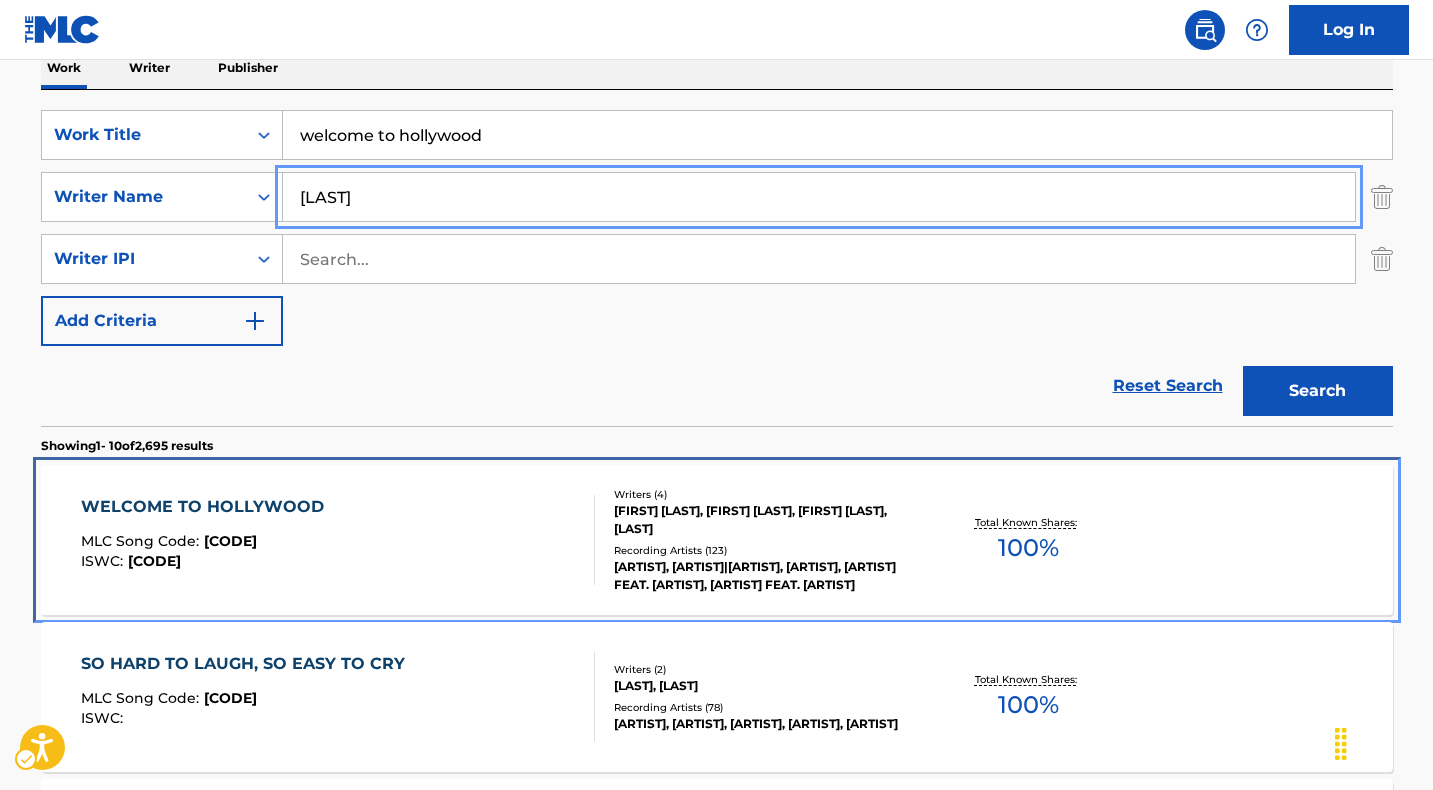 click on "WELCOME TO HOLLYWOOD" at bounding box center [207, 507] 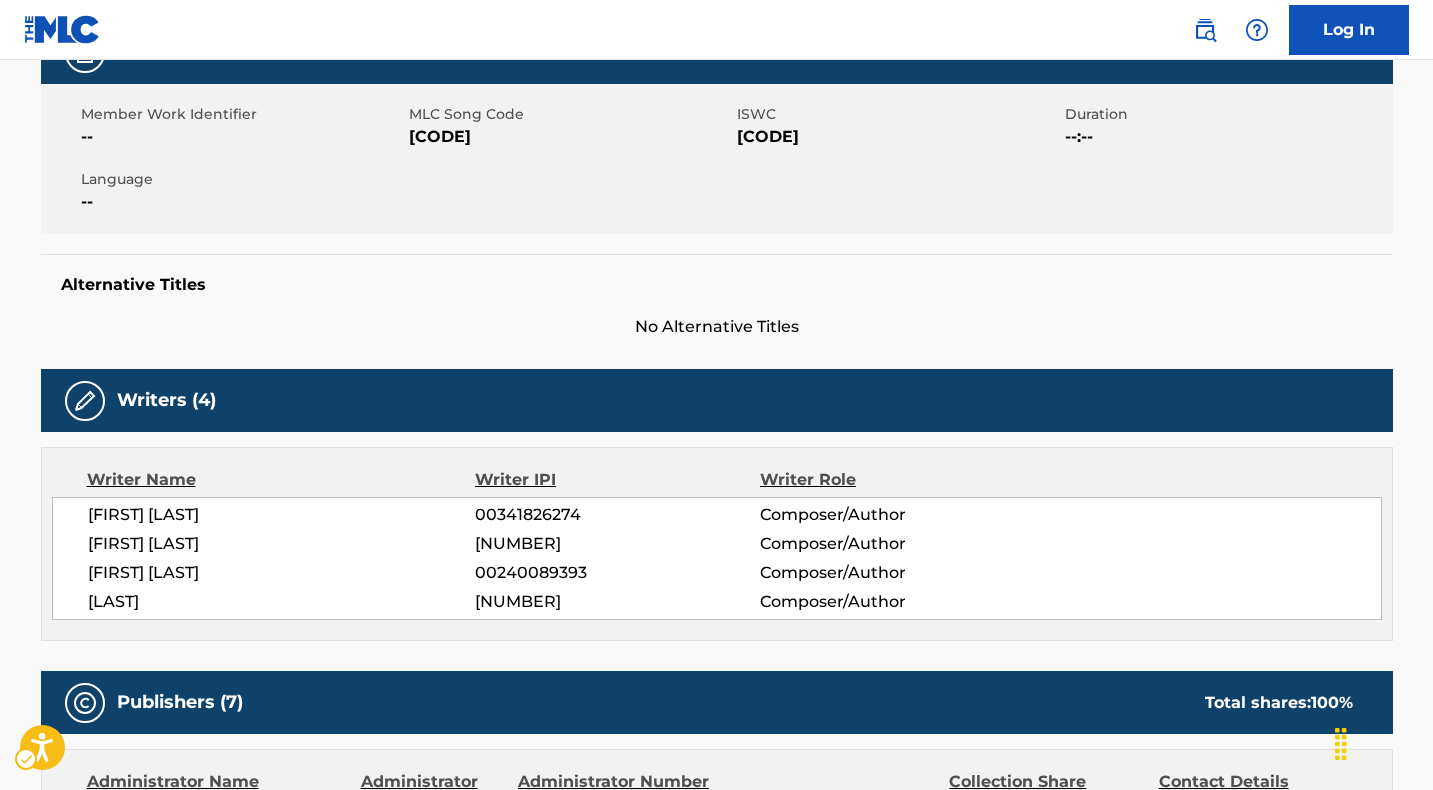 scroll, scrollTop: 0, scrollLeft: 0, axis: both 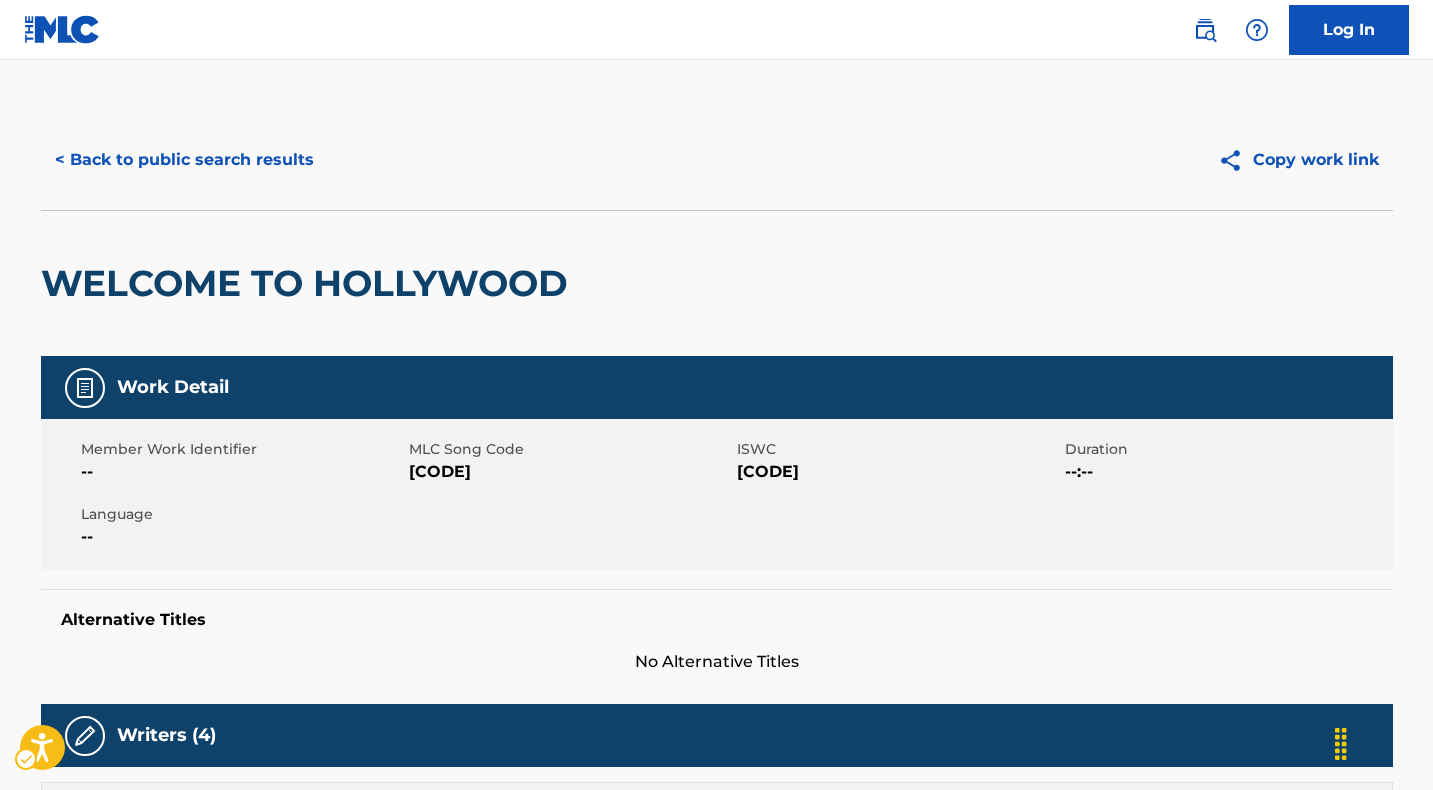click on "MLC Song Code - [CODE]" at bounding box center (570, 472) 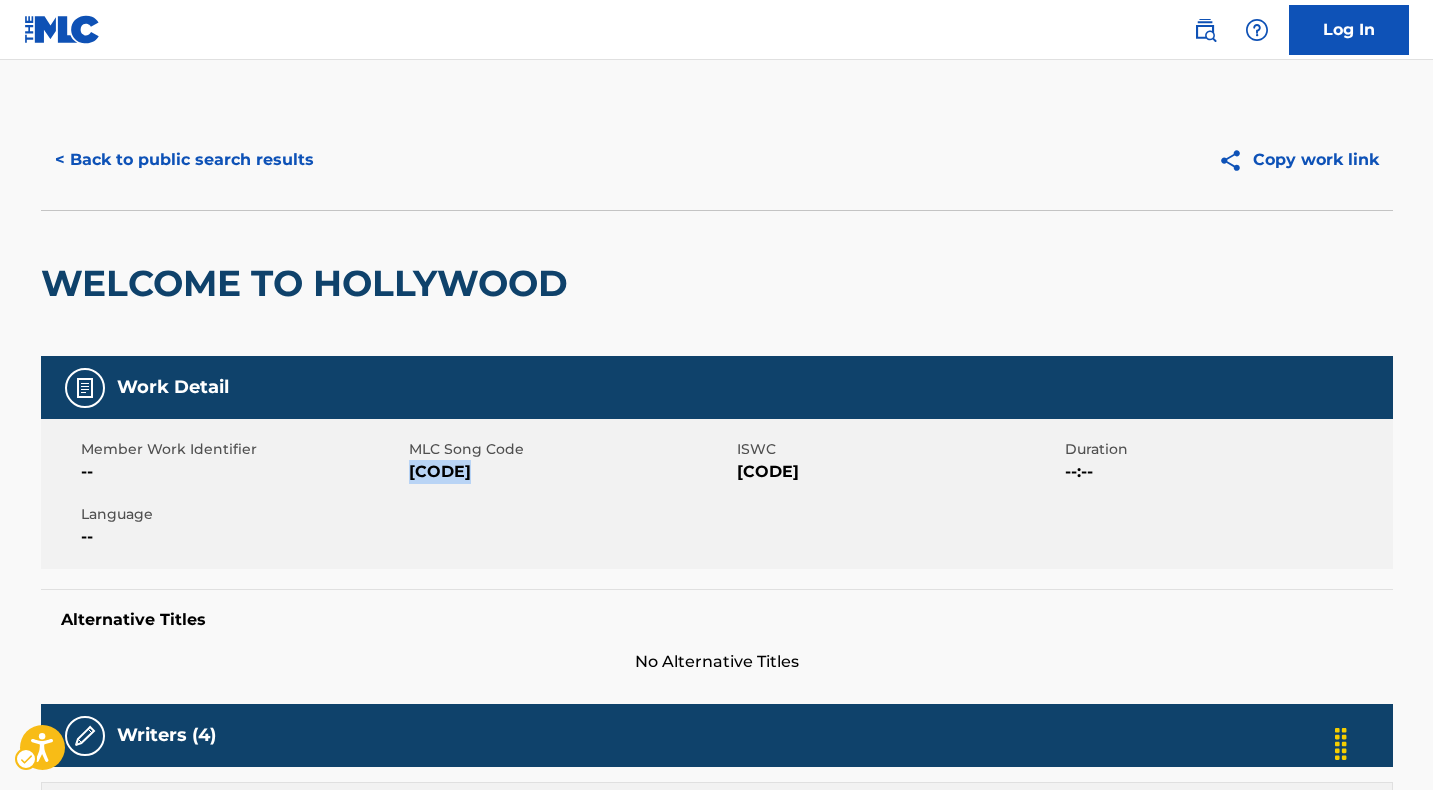 click on "MLC Song Code - [CODE]" at bounding box center [570, 472] 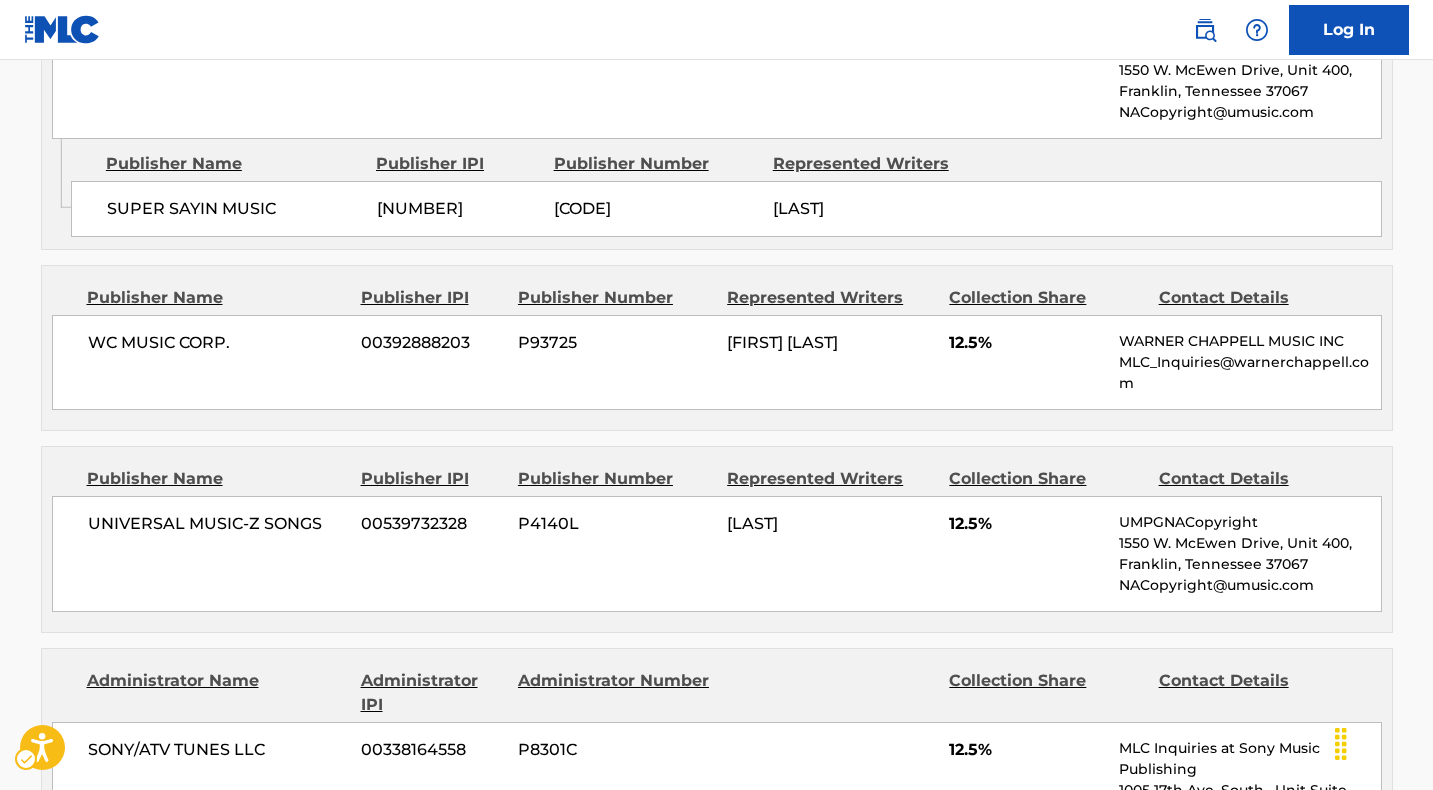 scroll, scrollTop: 1526, scrollLeft: 0, axis: vertical 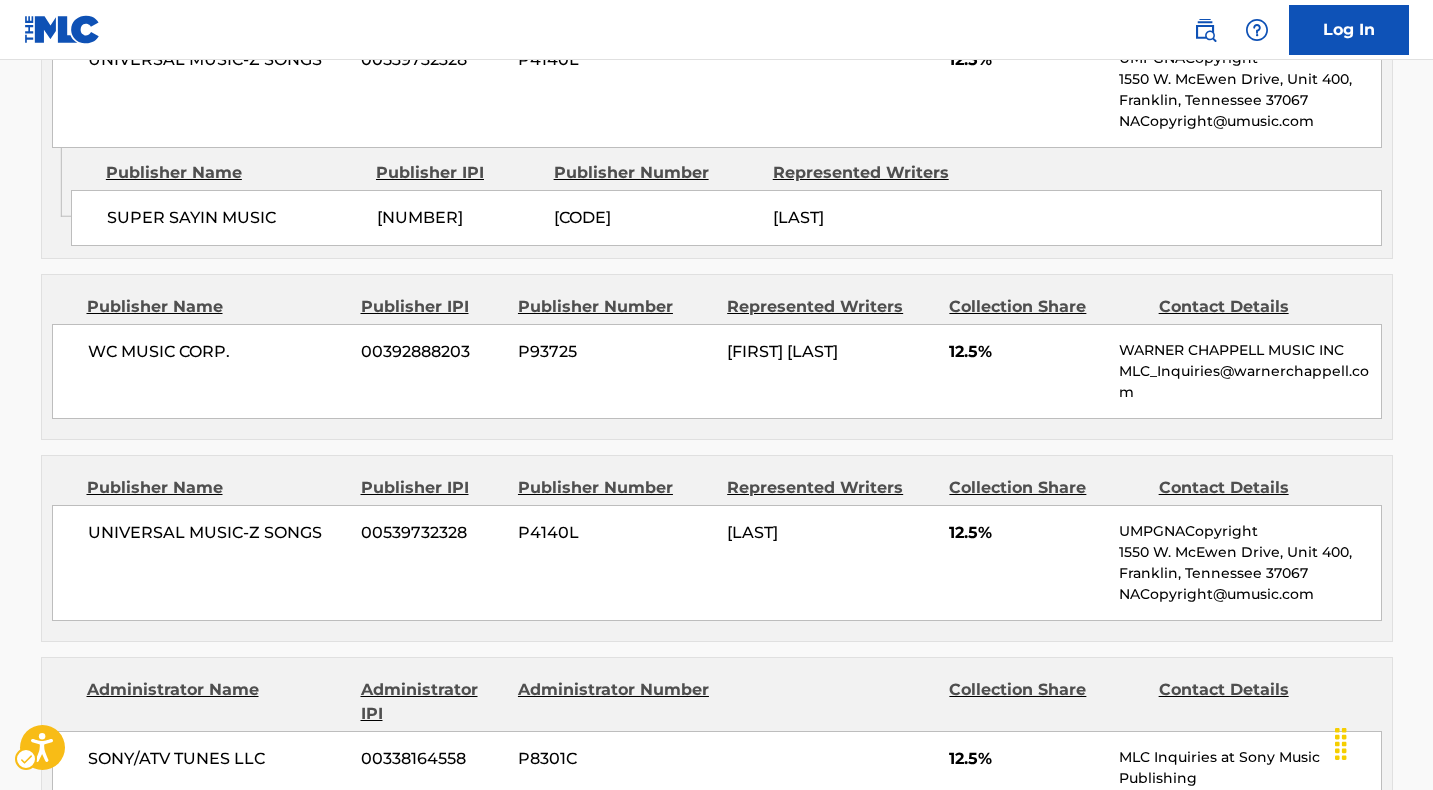 click on "UNIVERSAL MUSIC-Z SONGS" at bounding box center (217, 533) 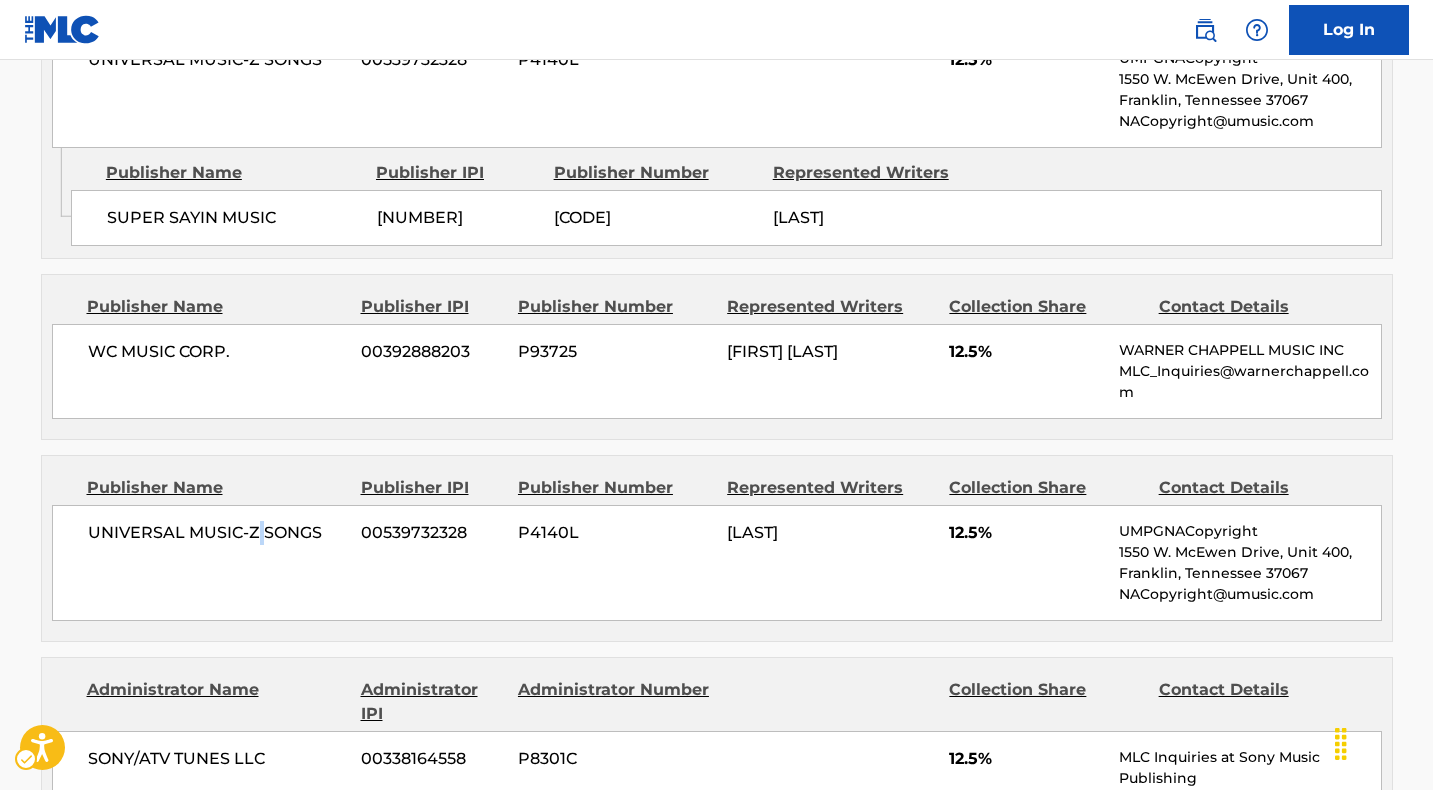 click on "UNIVERSAL MUSIC-Z SONGS" at bounding box center (217, 533) 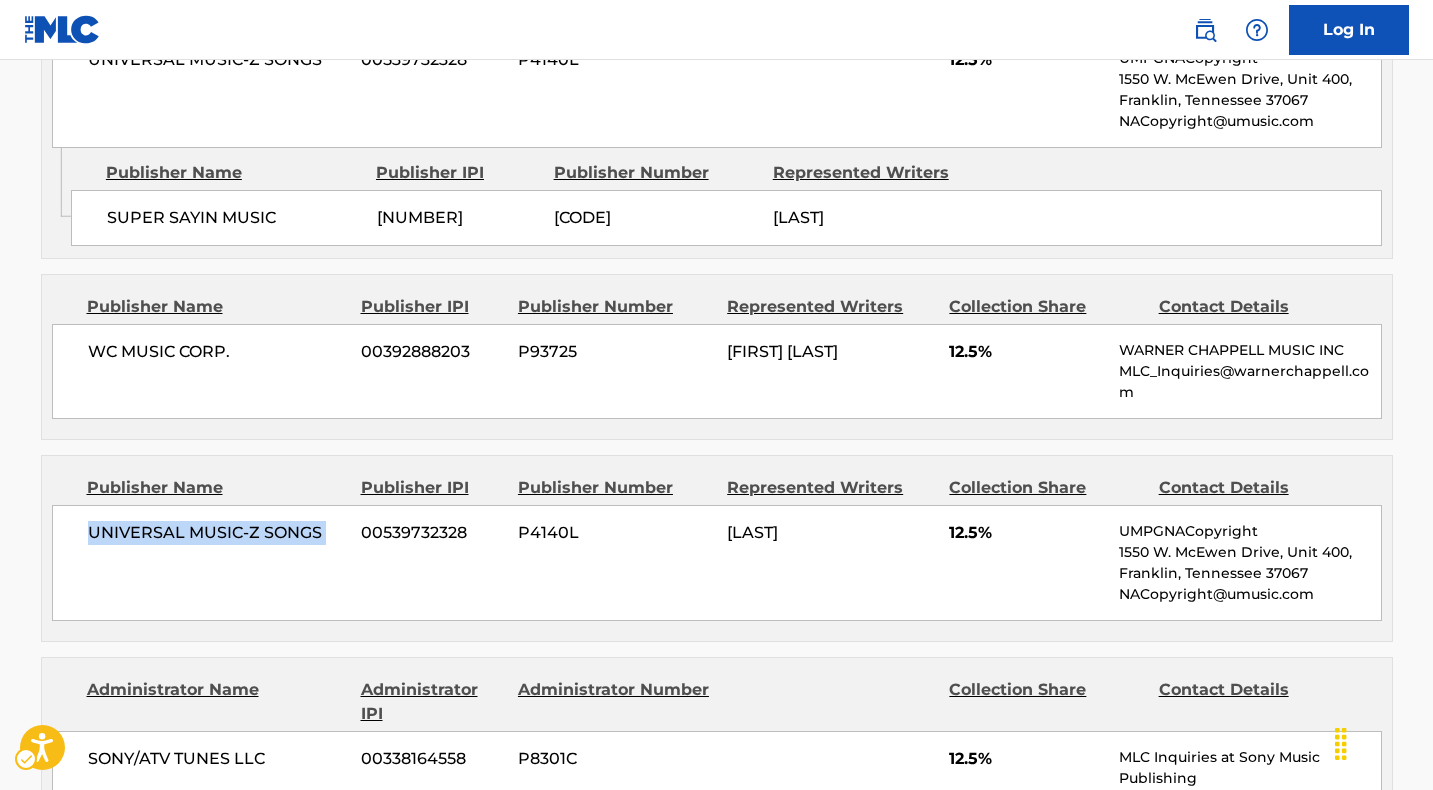 click on "UNIVERSAL MUSIC-Z SONGS" at bounding box center (217, 533) 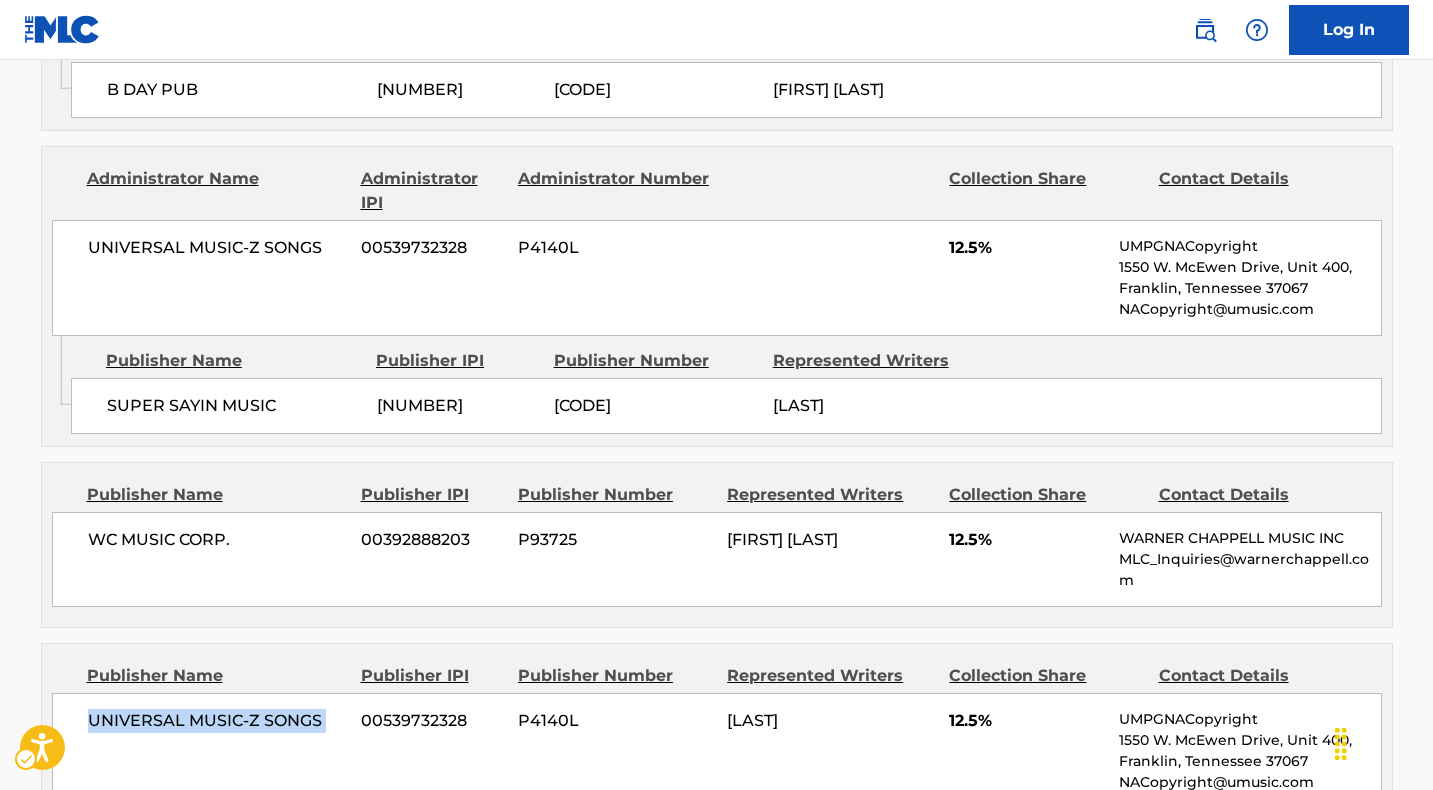 scroll, scrollTop: 1337, scrollLeft: 0, axis: vertical 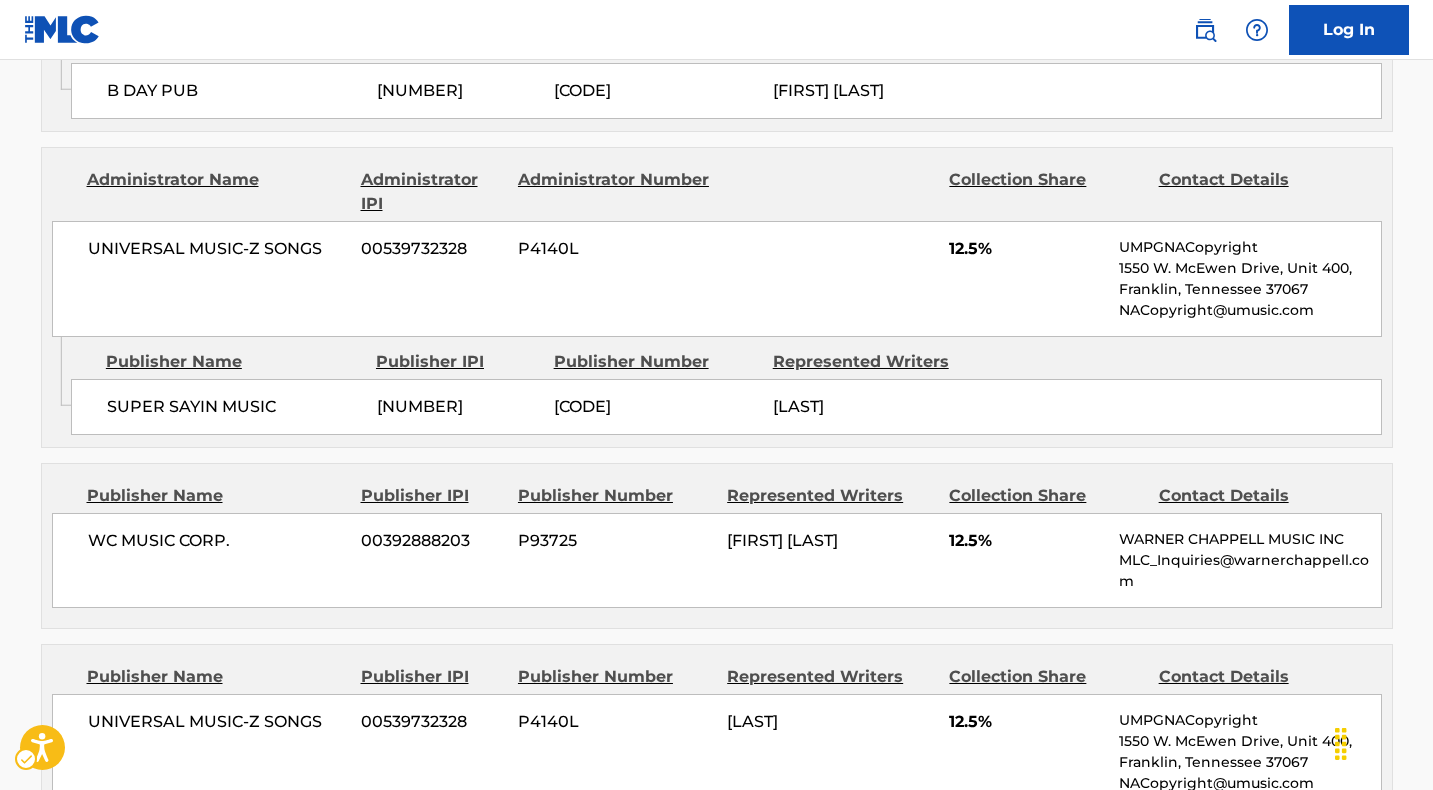 click on "SUPER SAYIN MUSIC" at bounding box center [234, 407] 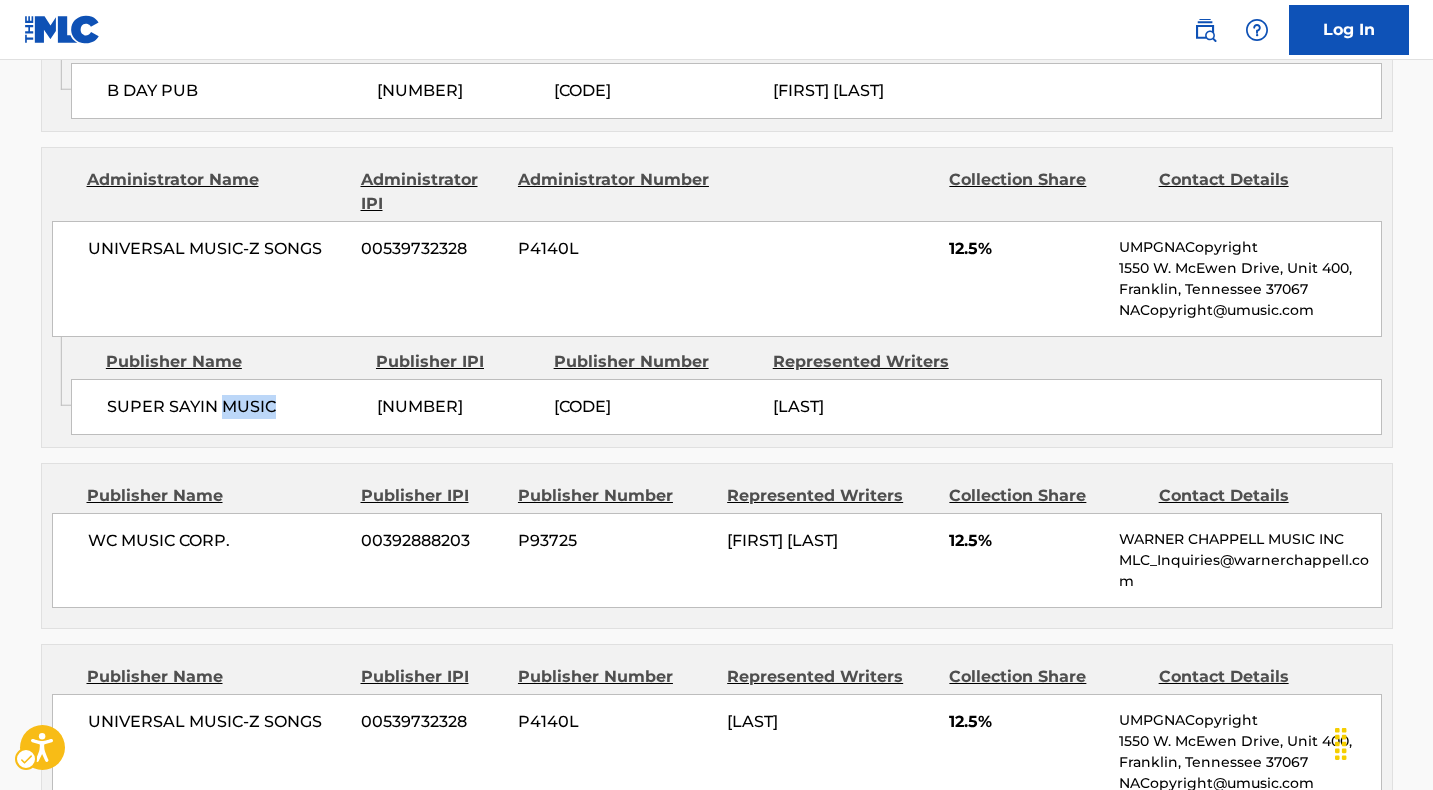 click on "SUPER SAYIN MUSIC" at bounding box center (234, 407) 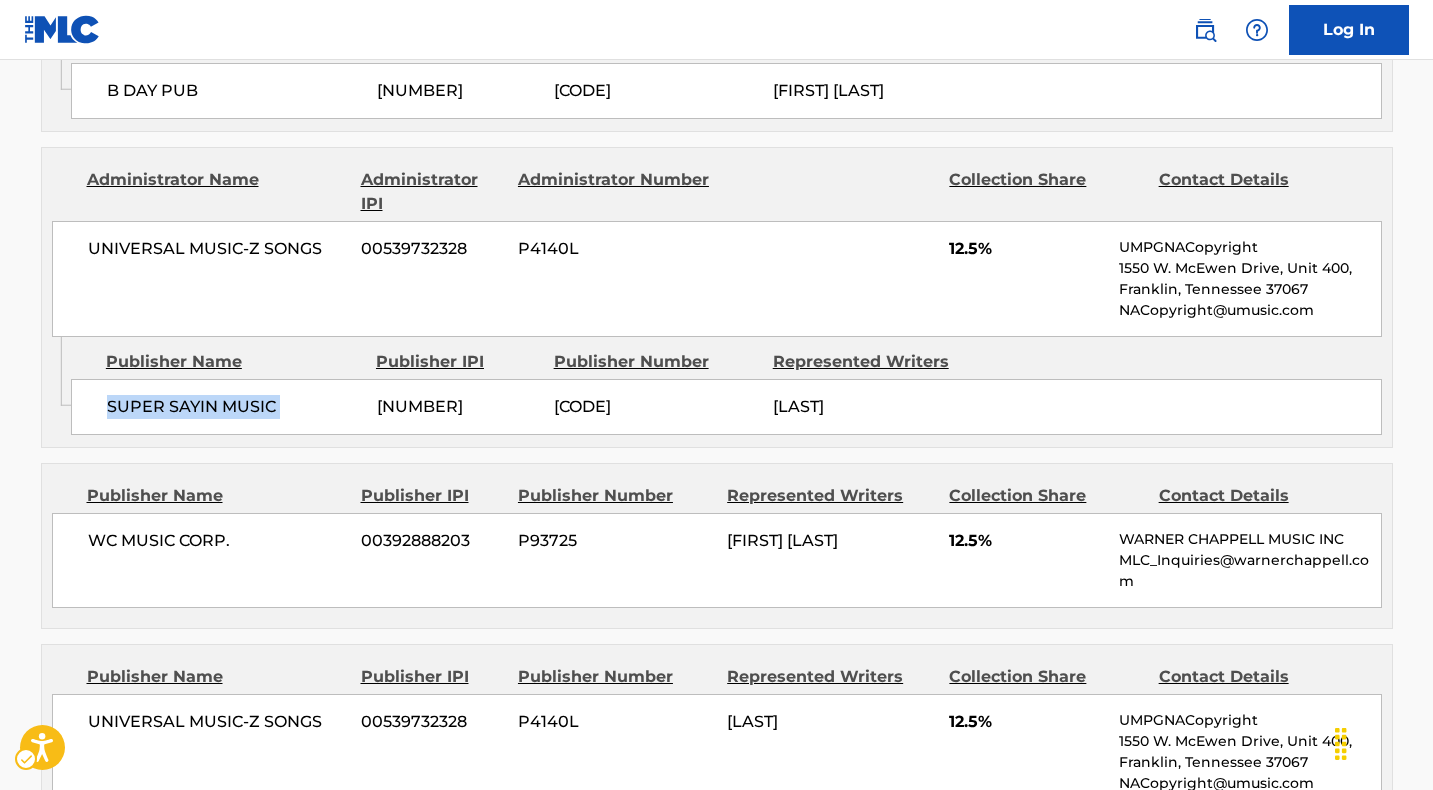 click on "SUPER SAYIN MUSIC" at bounding box center (234, 407) 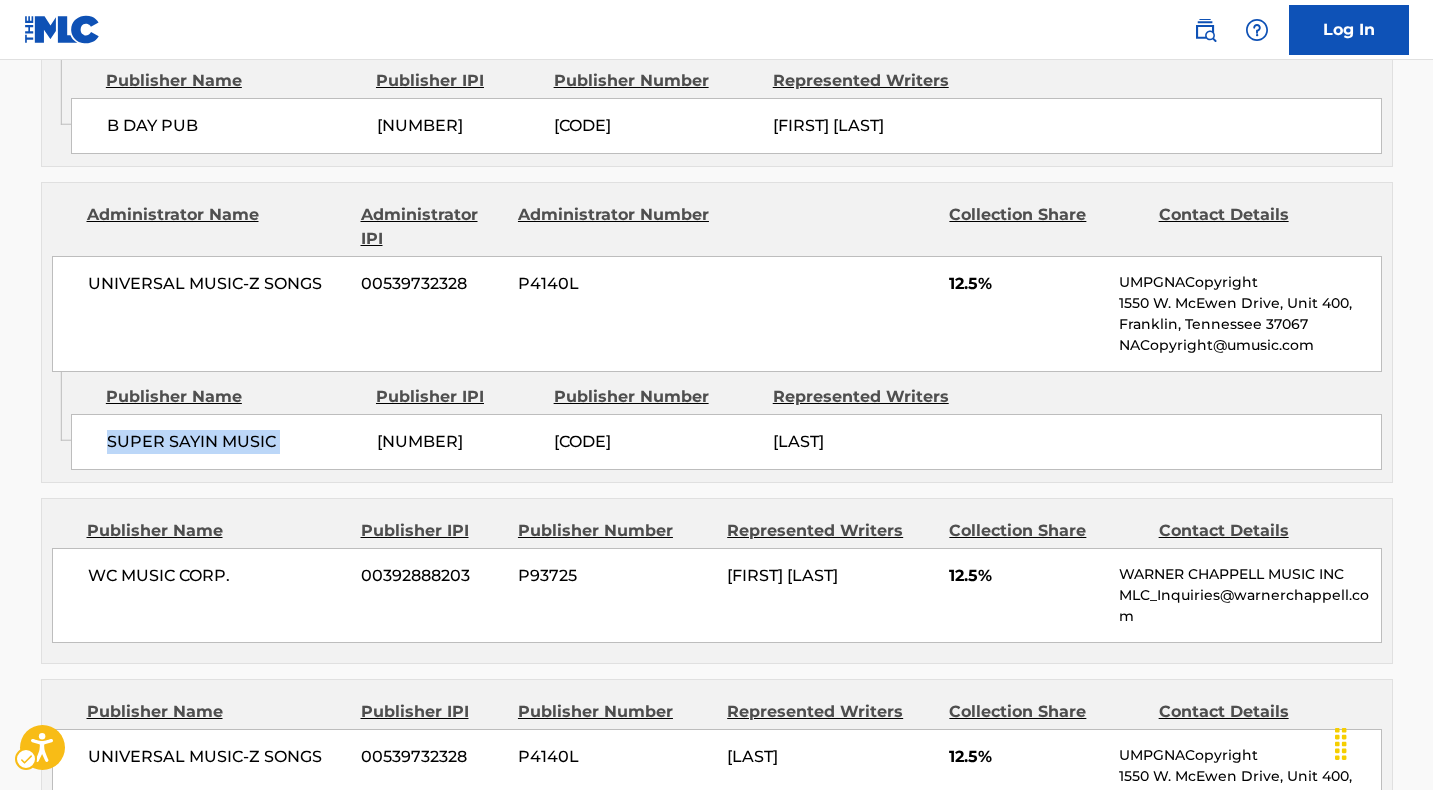 scroll, scrollTop: 1322, scrollLeft: 0, axis: vertical 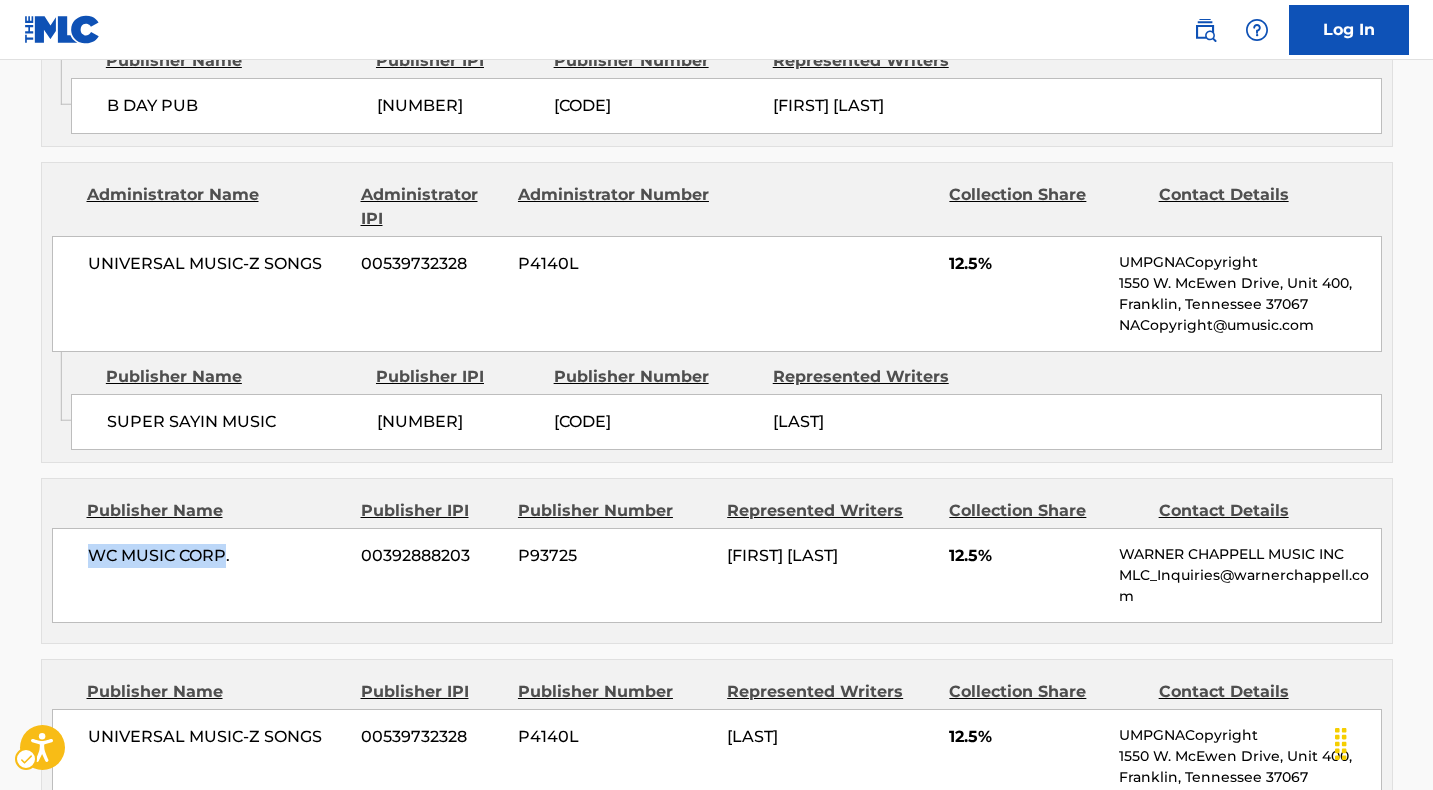 drag, startPoint x: 225, startPoint y: 550, endPoint x: 88, endPoint y: 550, distance: 137 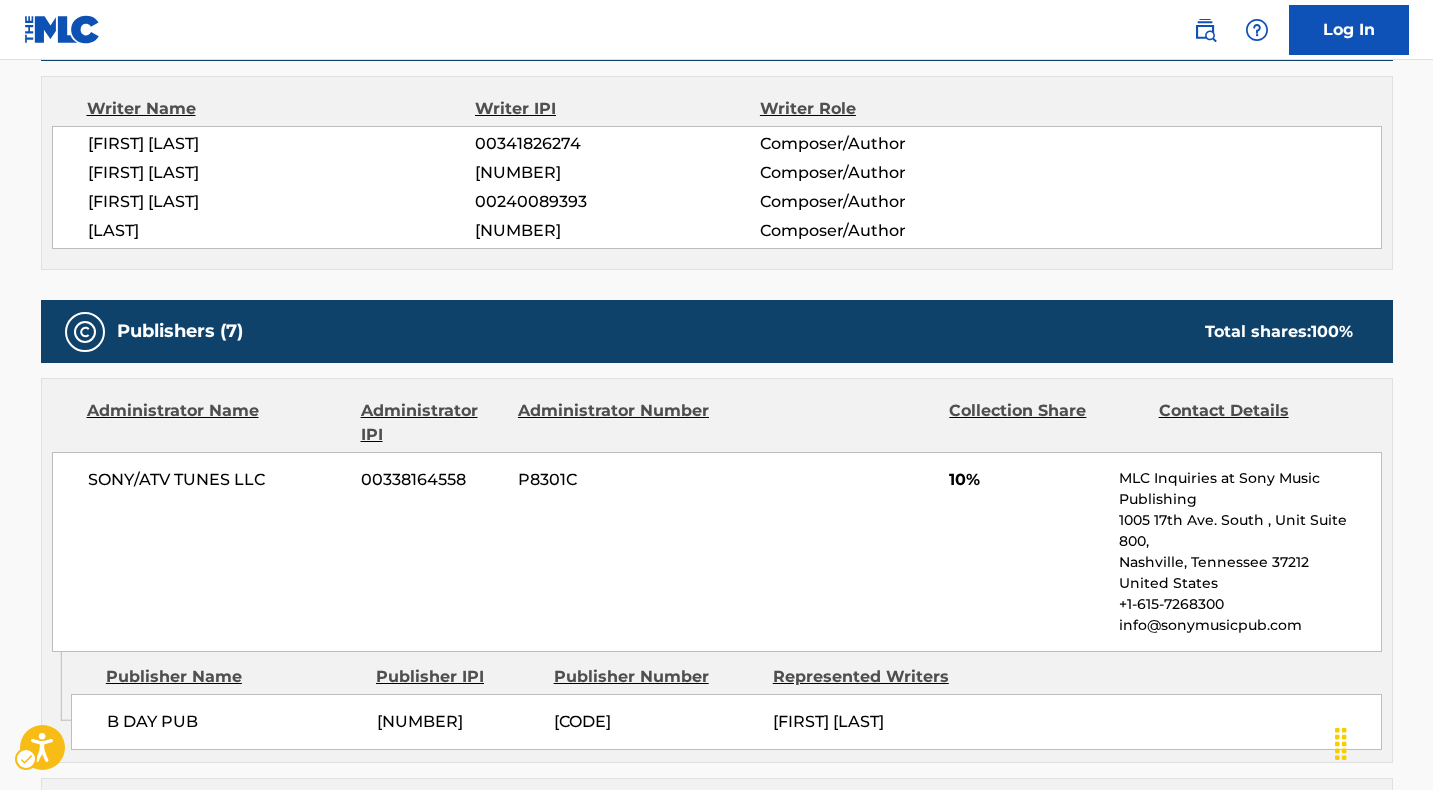 scroll, scrollTop: 0, scrollLeft: 0, axis: both 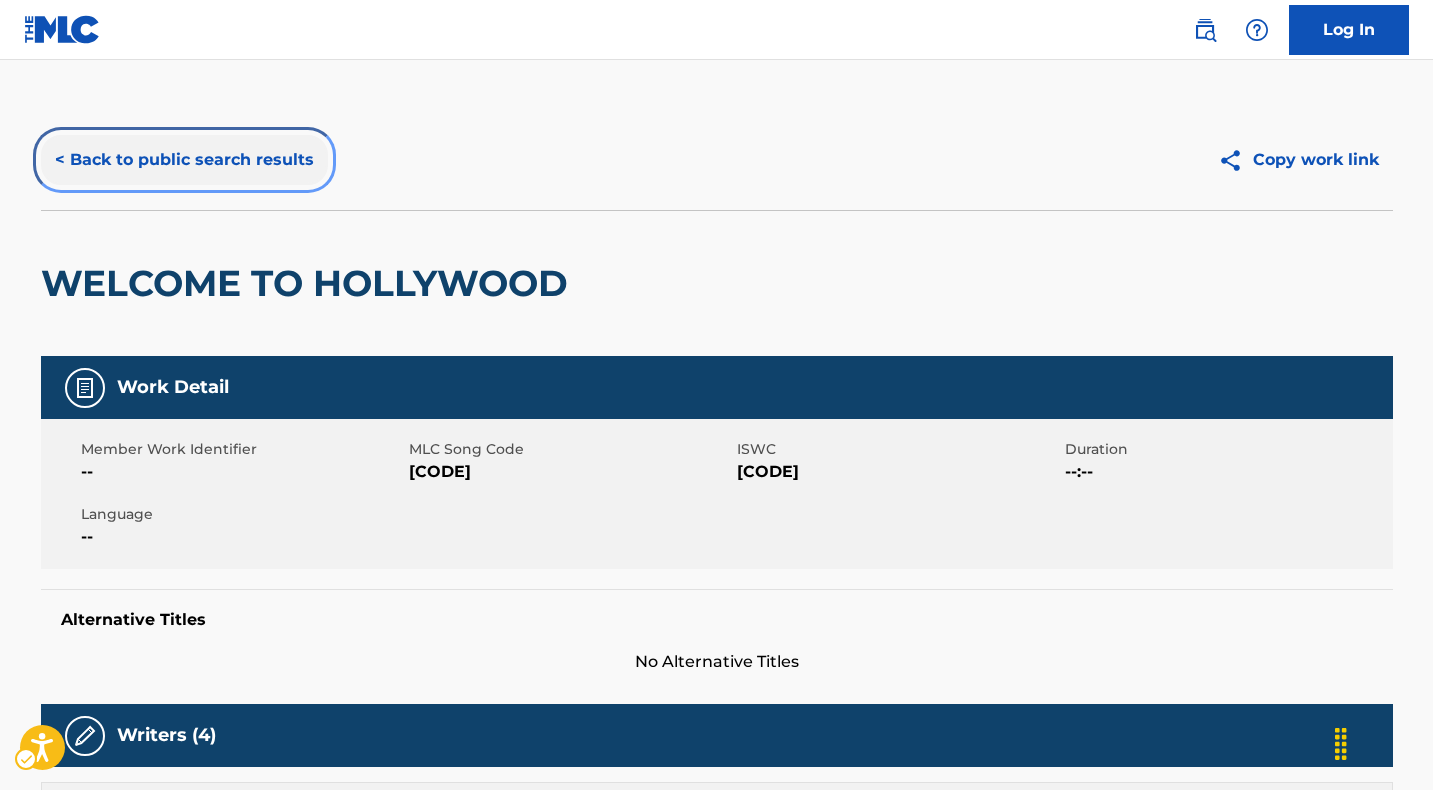 click on "< Back to public search results" at bounding box center [184, 160] 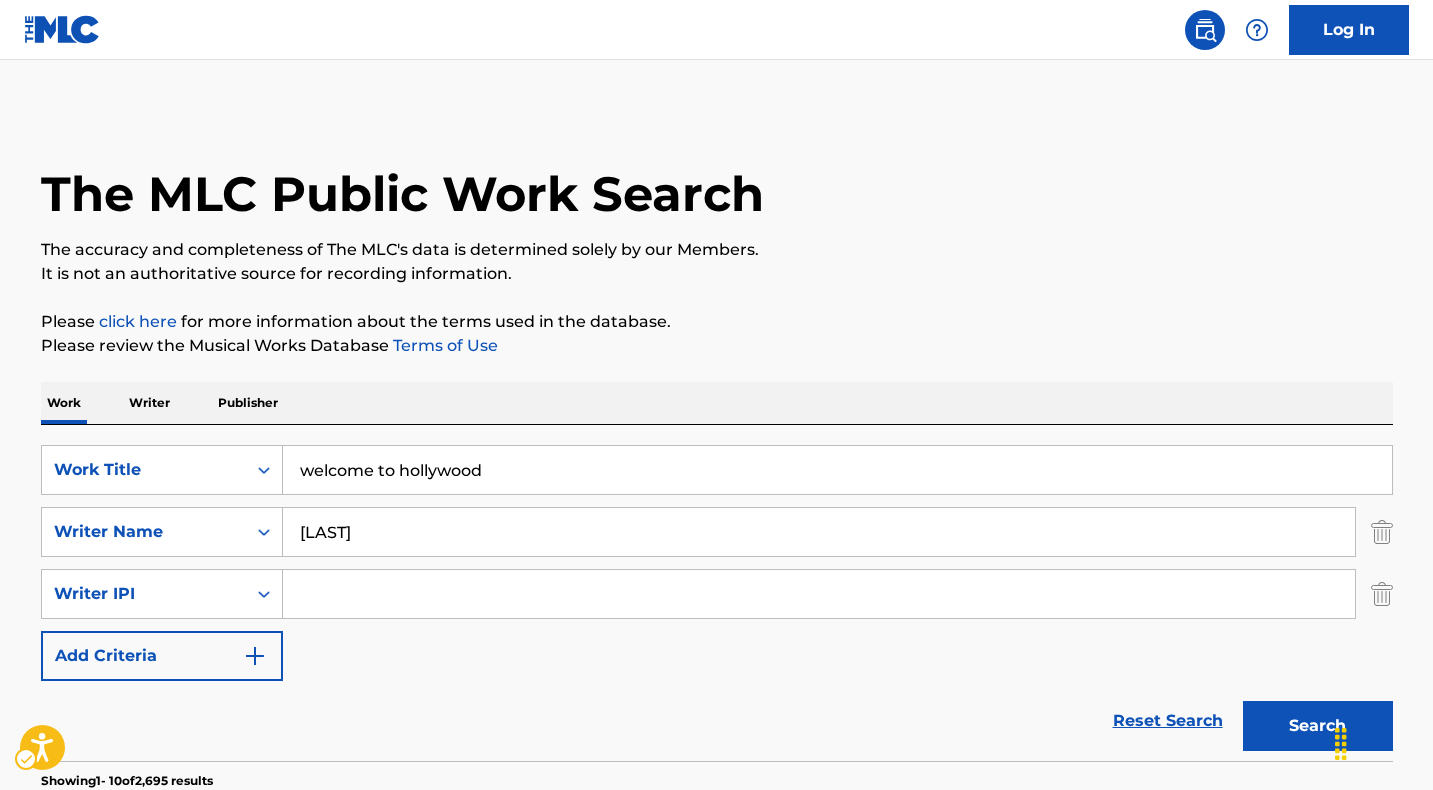 scroll, scrollTop: 335, scrollLeft: 0, axis: vertical 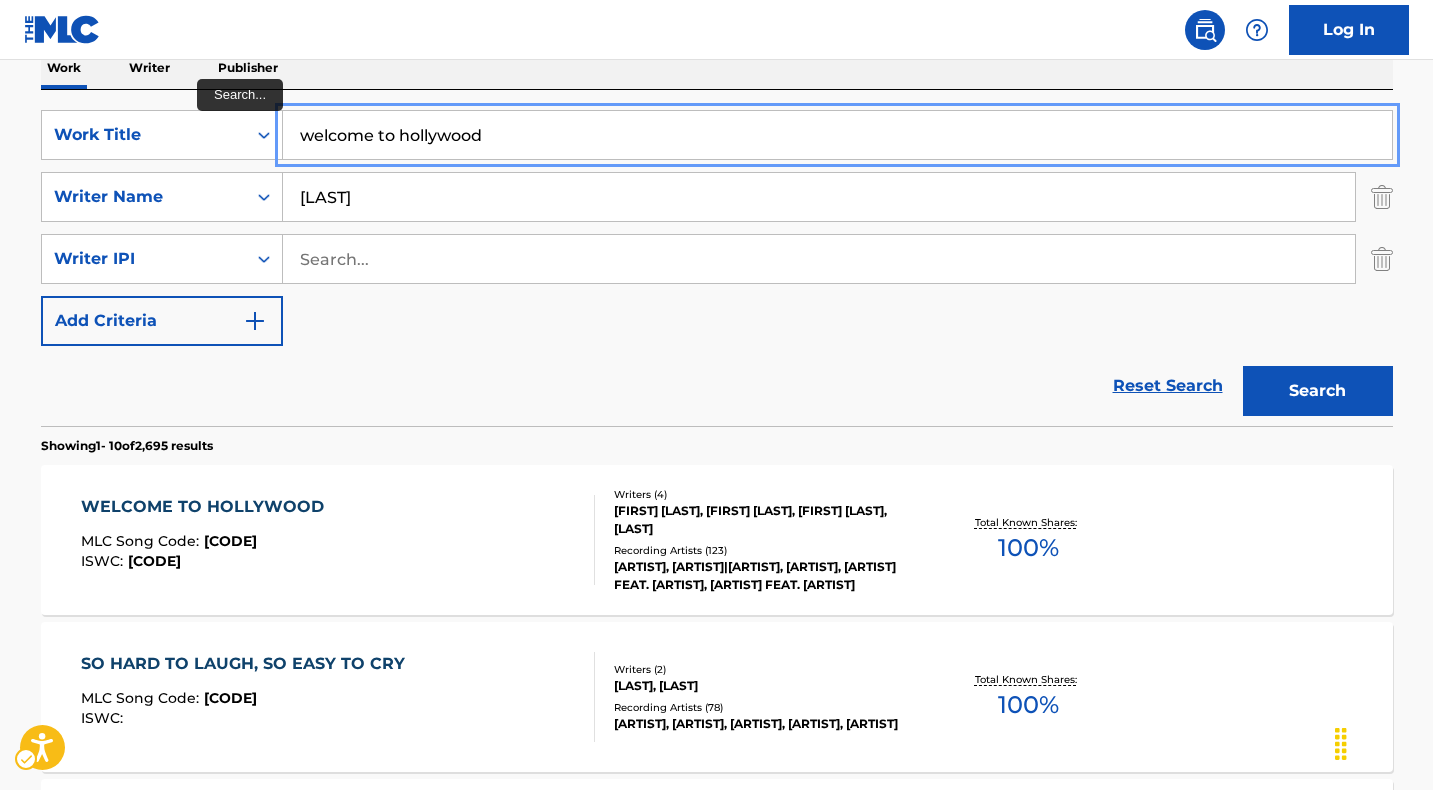 click on "welcome to hollywood" at bounding box center [837, 135] 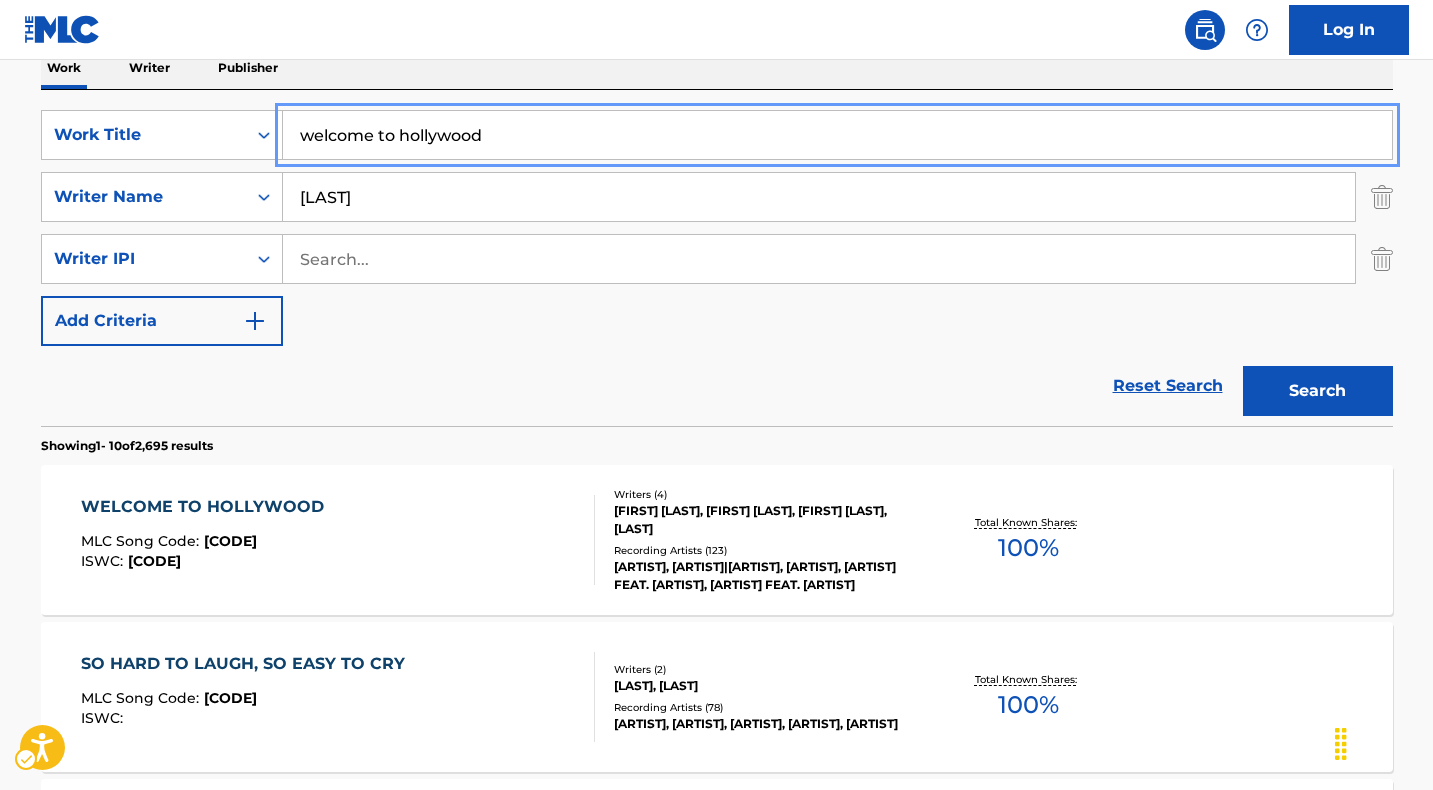 click on "welcome to hollywood" at bounding box center [837, 135] 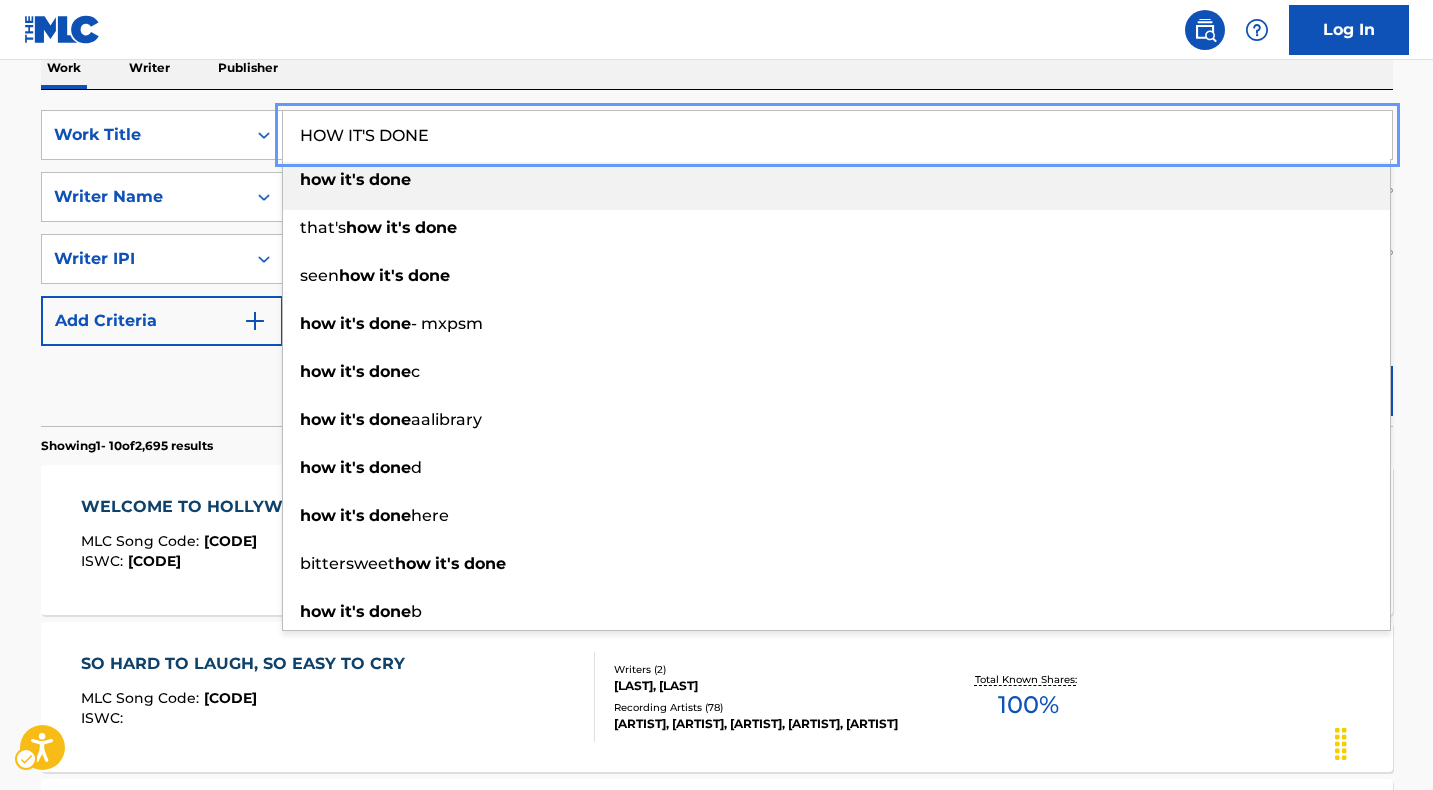 type on "HOW IT'S DONE" 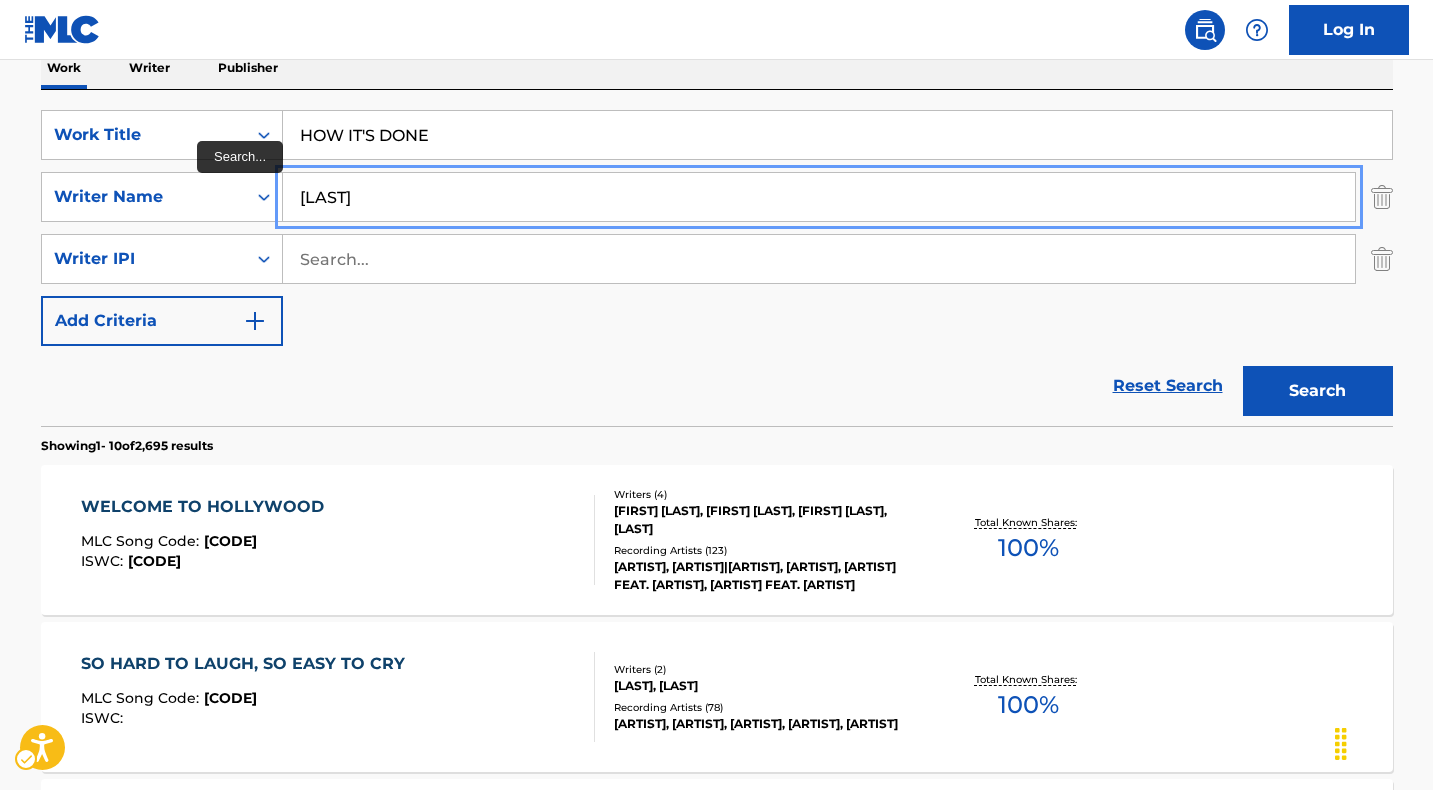 type on "[LAST]" 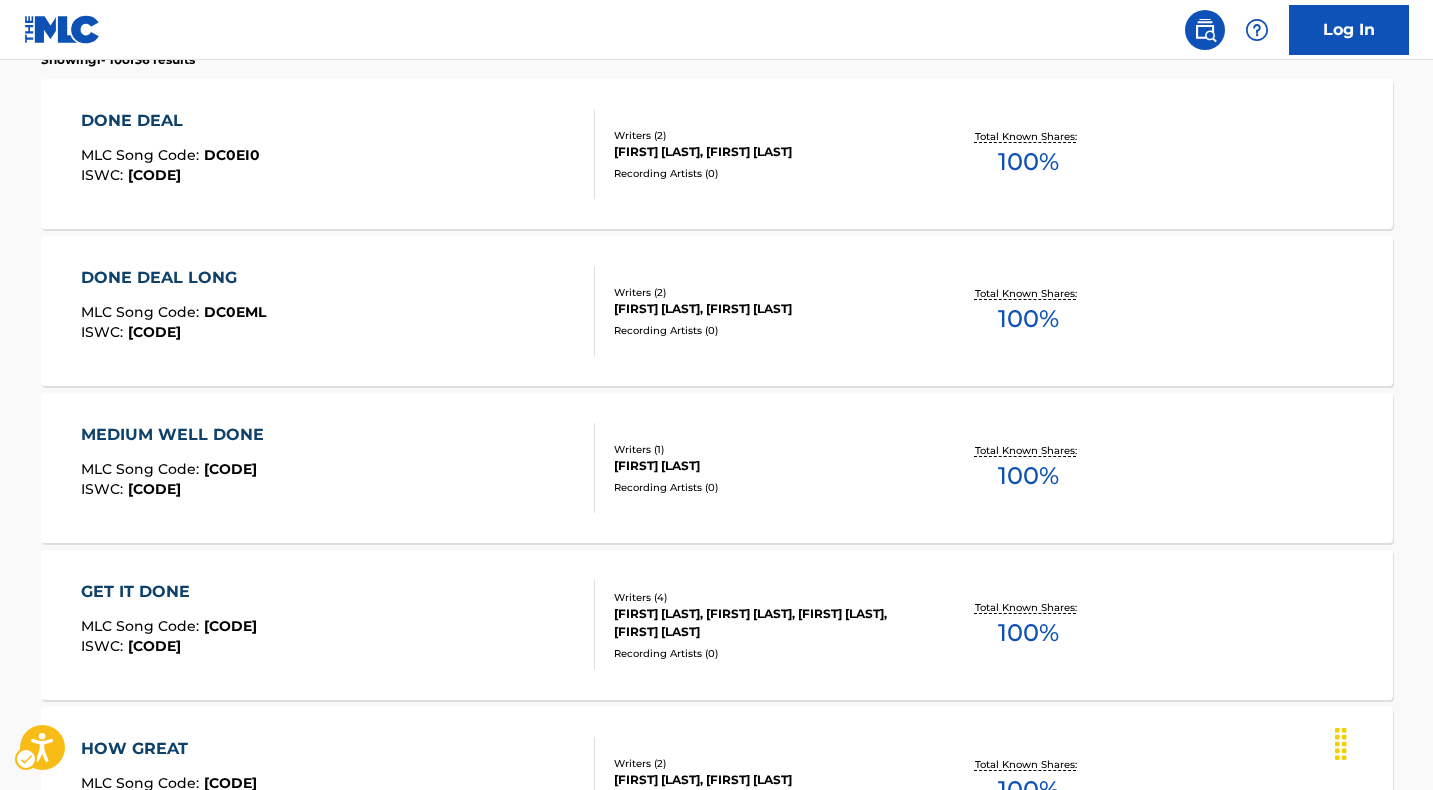scroll, scrollTop: 350, scrollLeft: 0, axis: vertical 